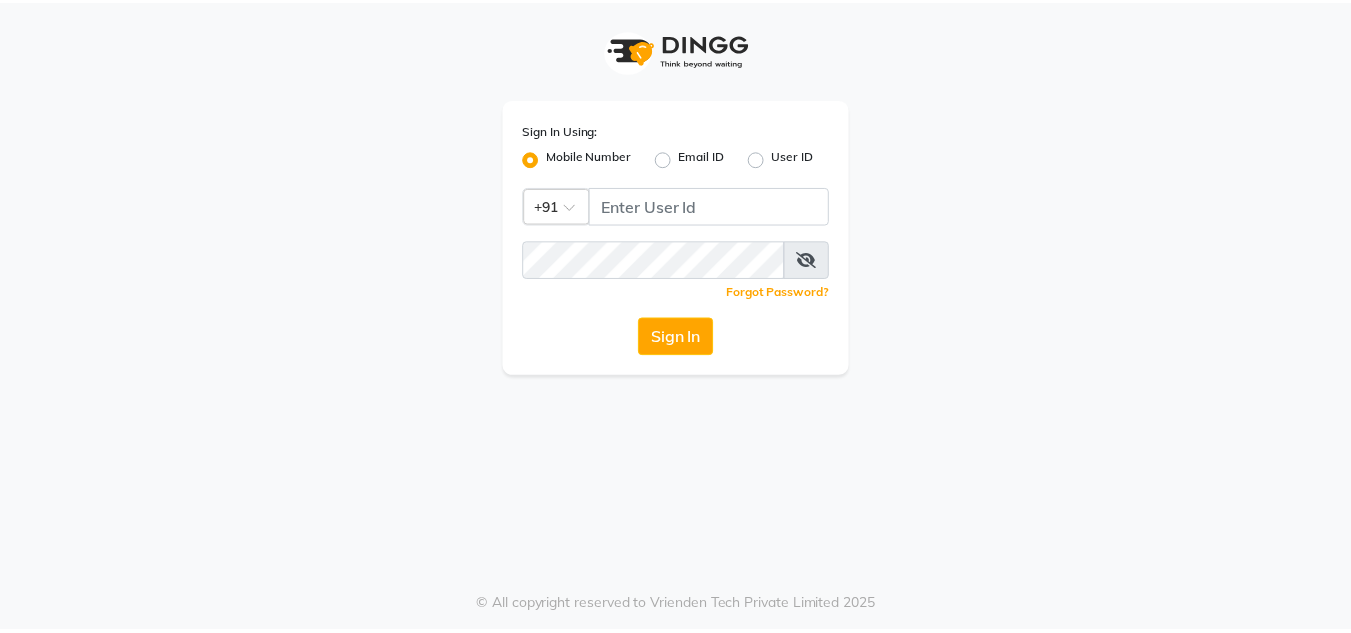 scroll, scrollTop: 0, scrollLeft: 0, axis: both 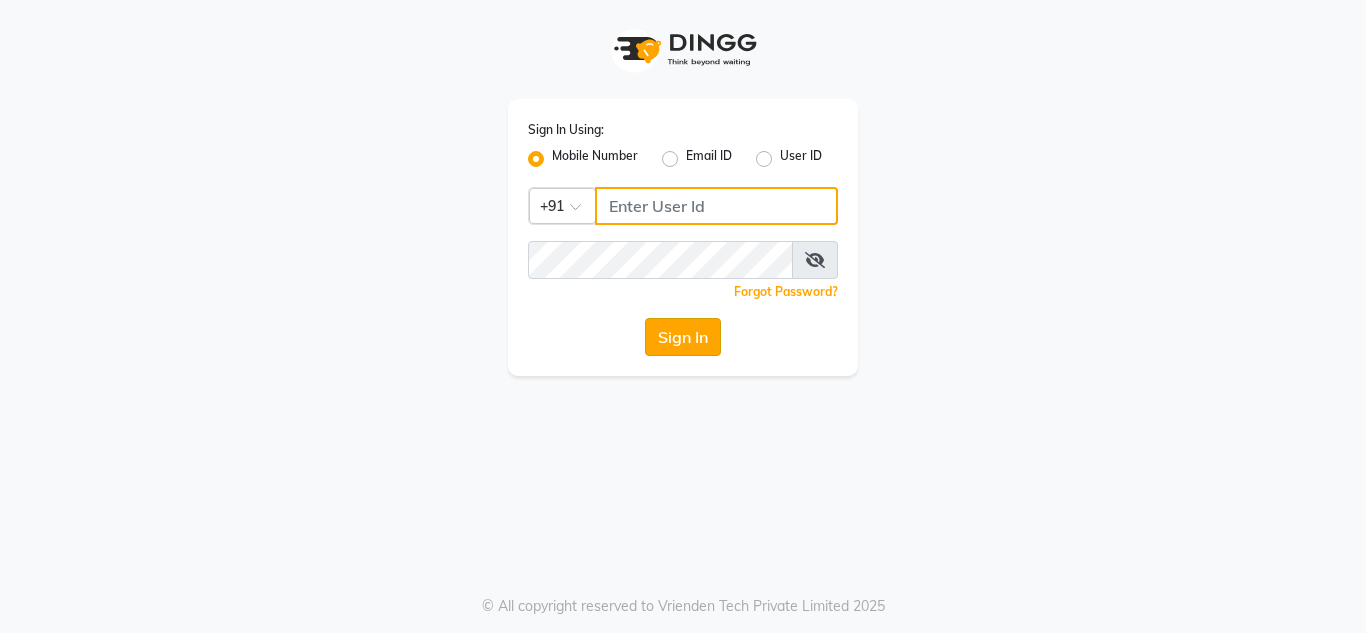 type on "7890011666" 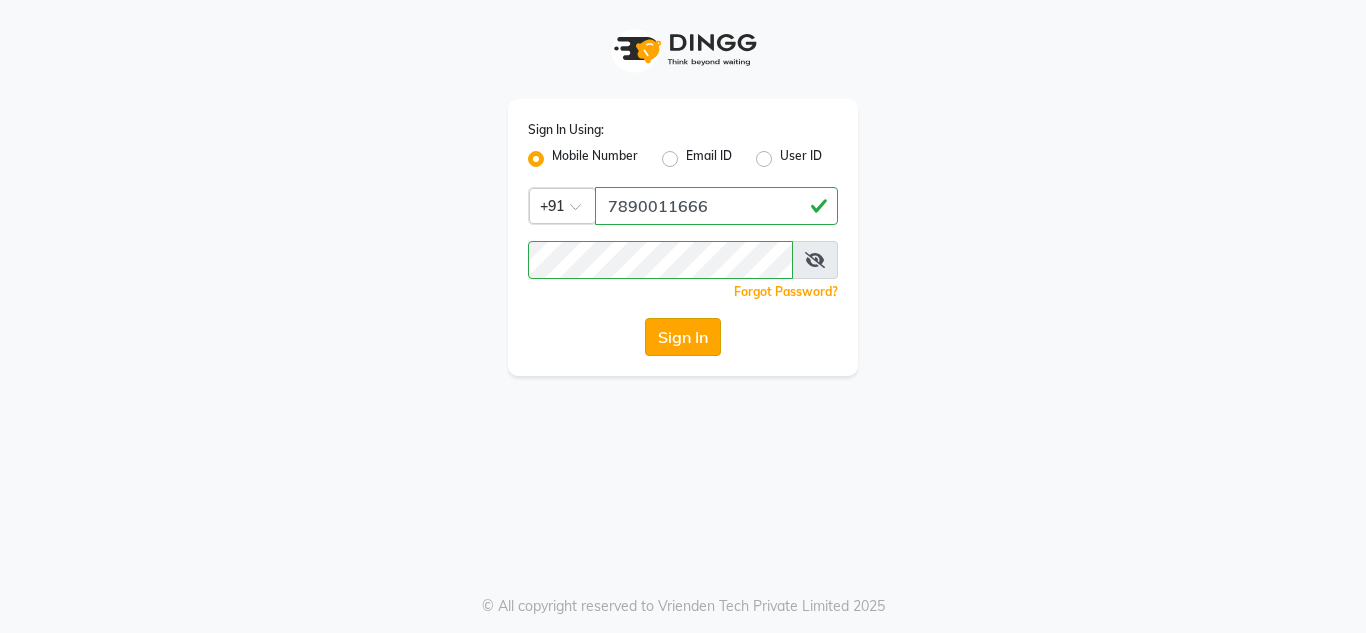 click on "Sign In" 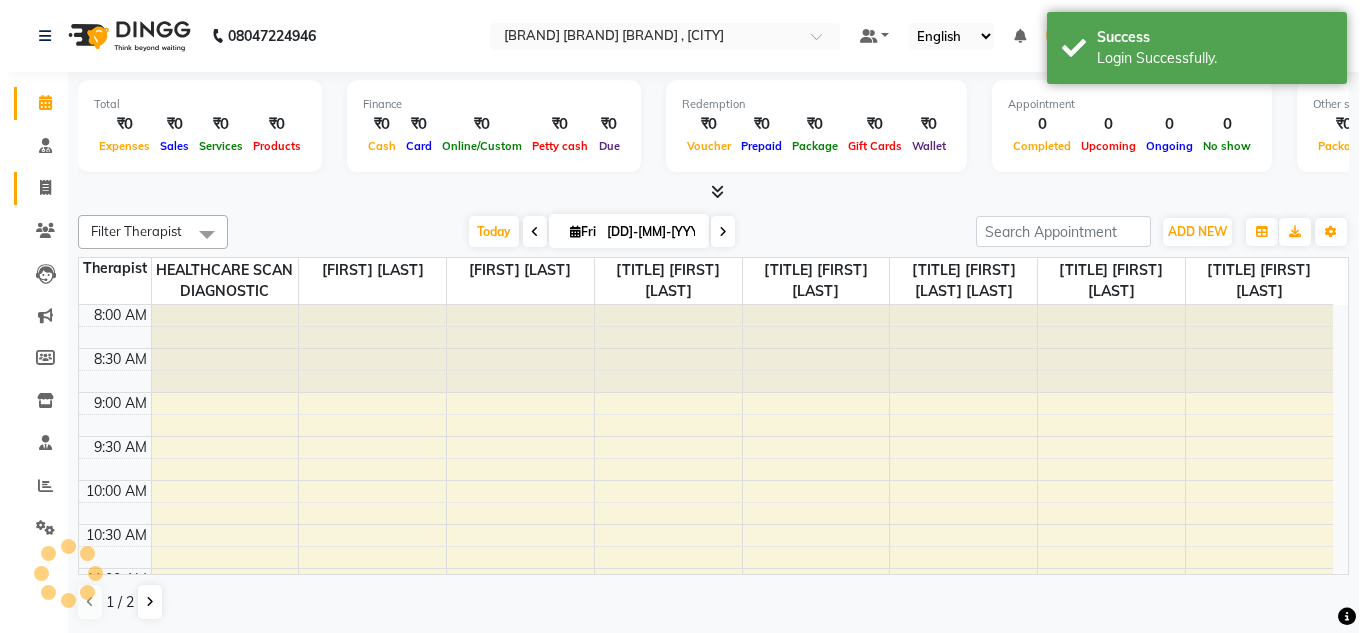 scroll, scrollTop: 0, scrollLeft: 0, axis: both 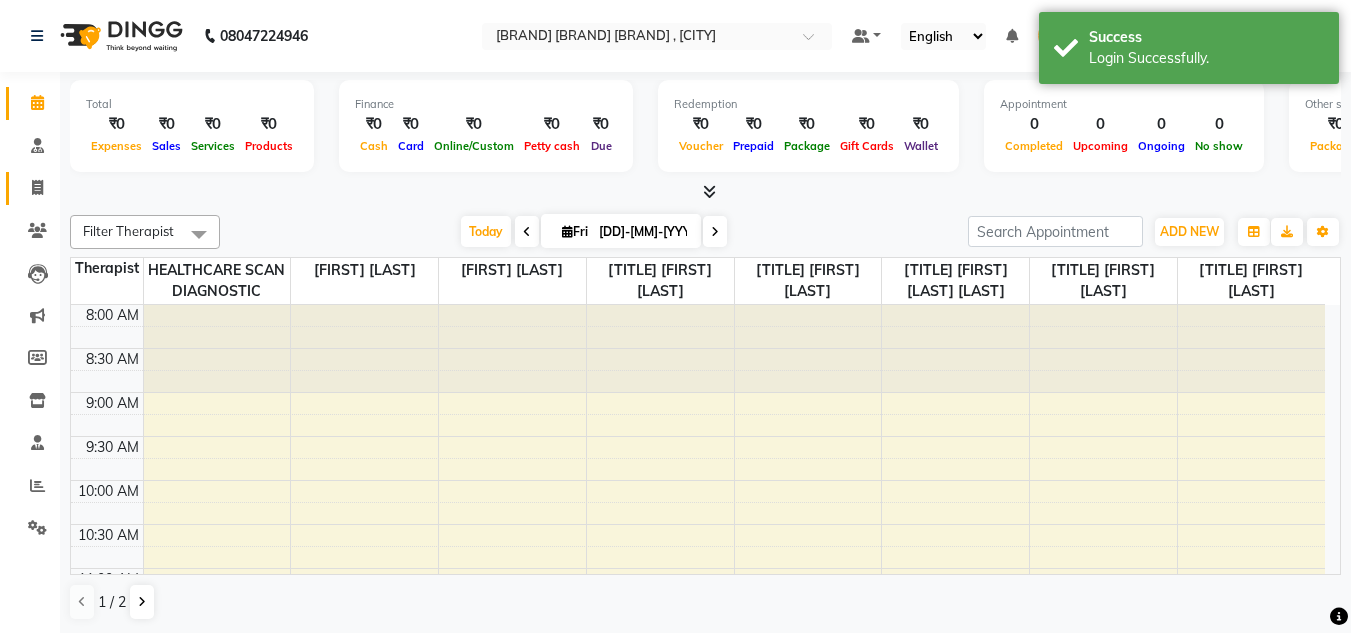 click on "Invoice" 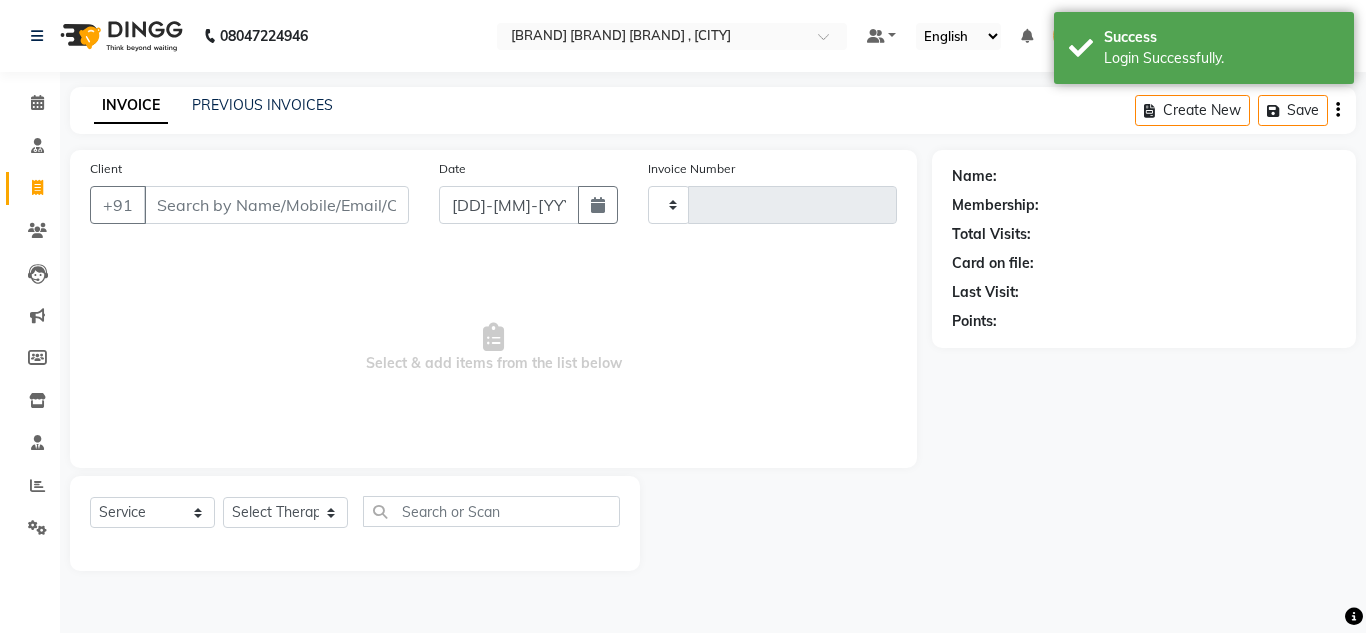 type on "0233" 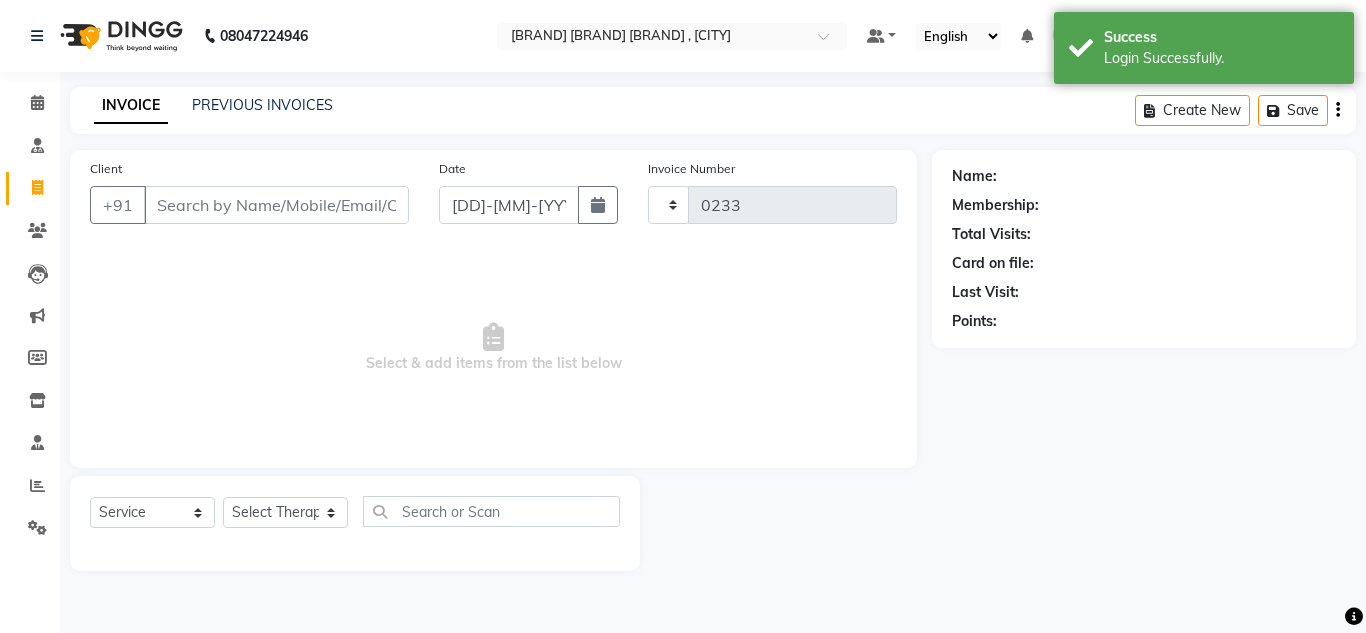 select on "5671" 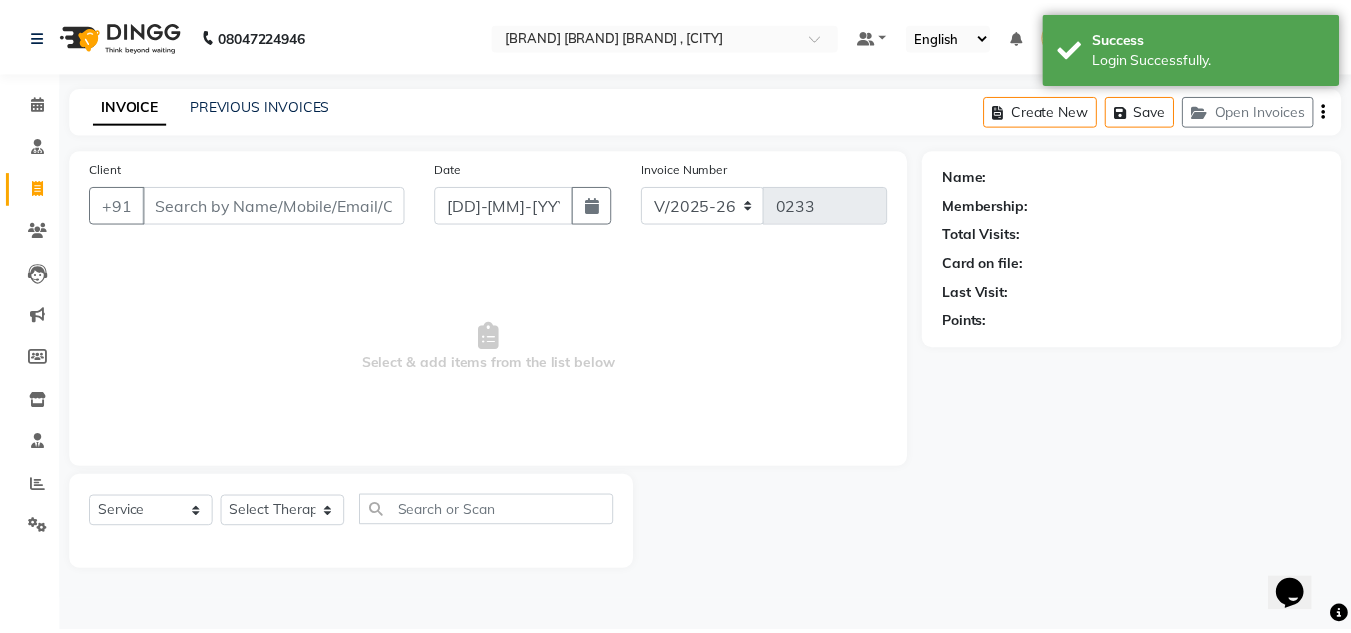 scroll, scrollTop: 0, scrollLeft: 0, axis: both 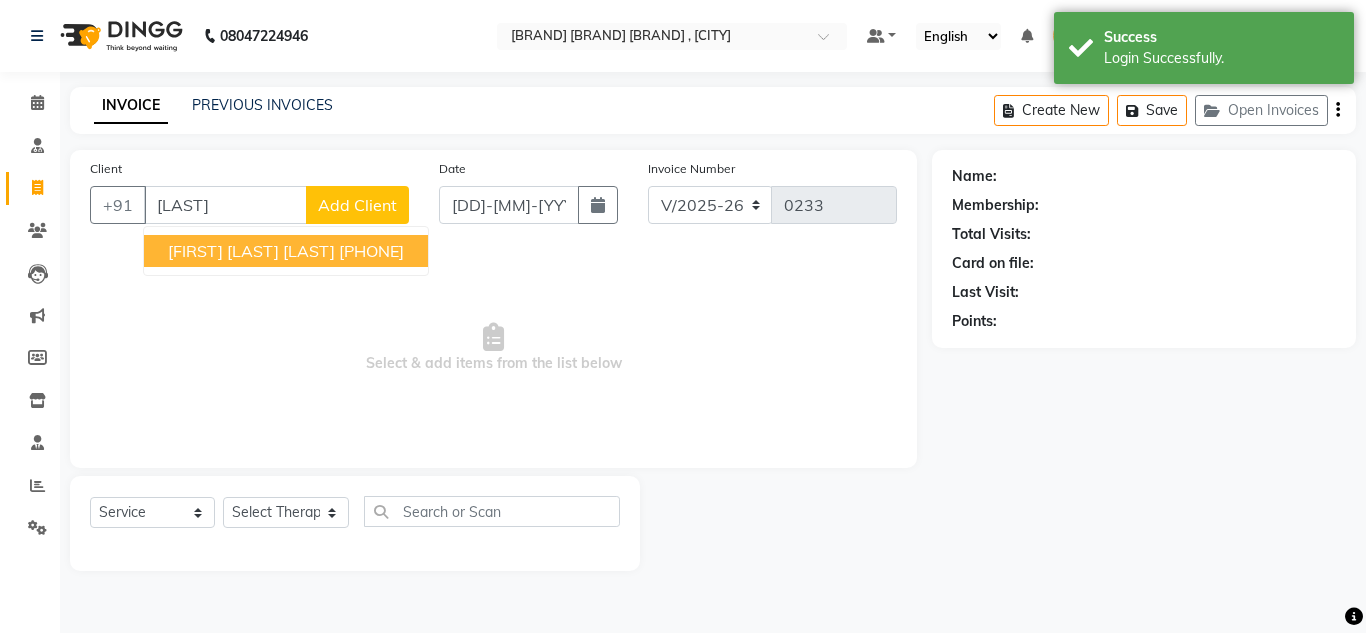click on "[PHONE]" at bounding box center (371, 251) 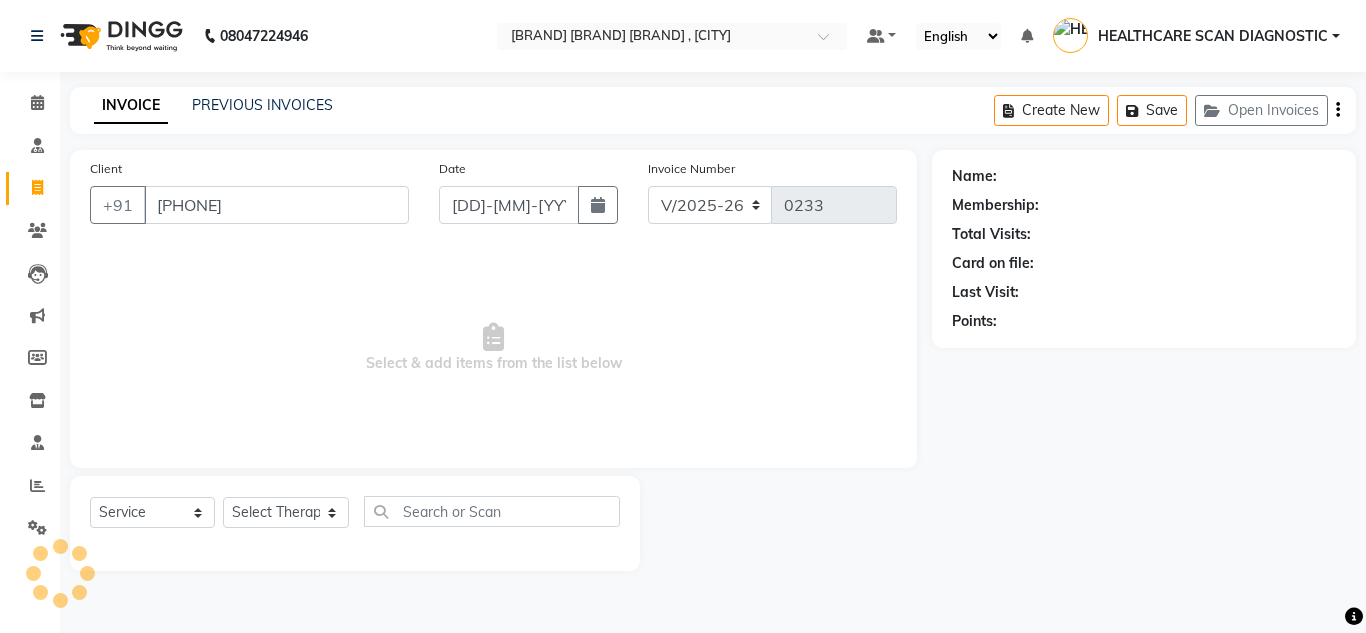 type on "[PHONE]" 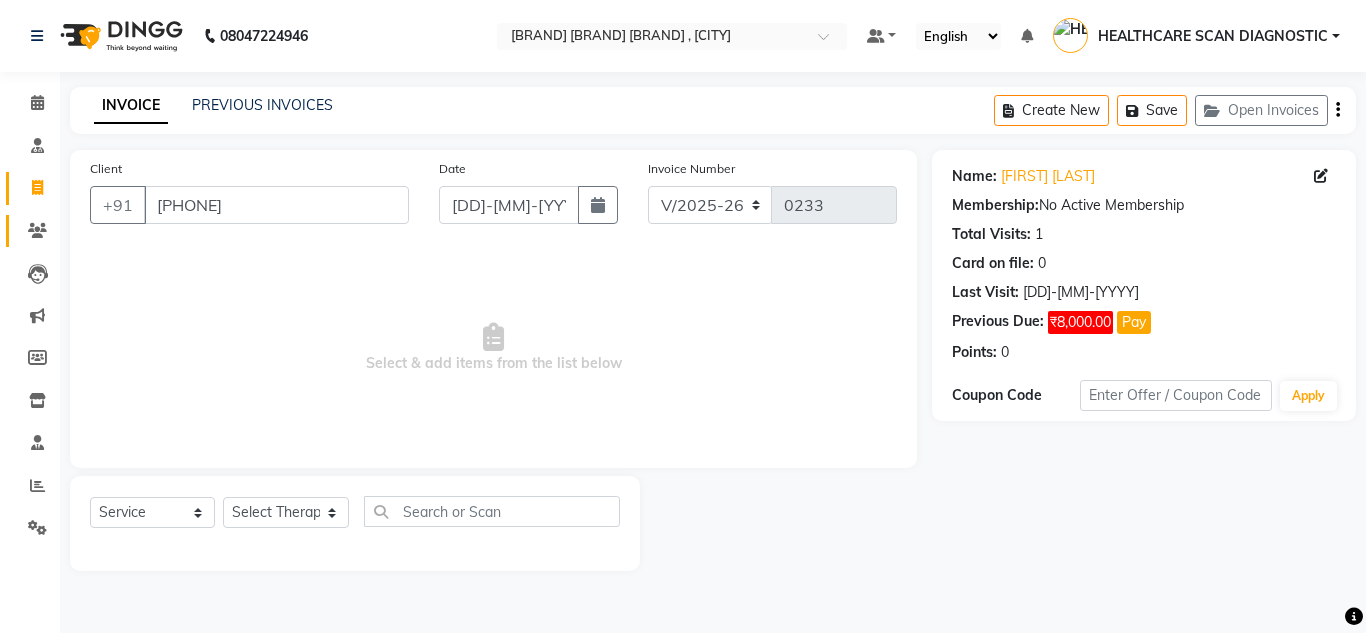 click on "Clients" 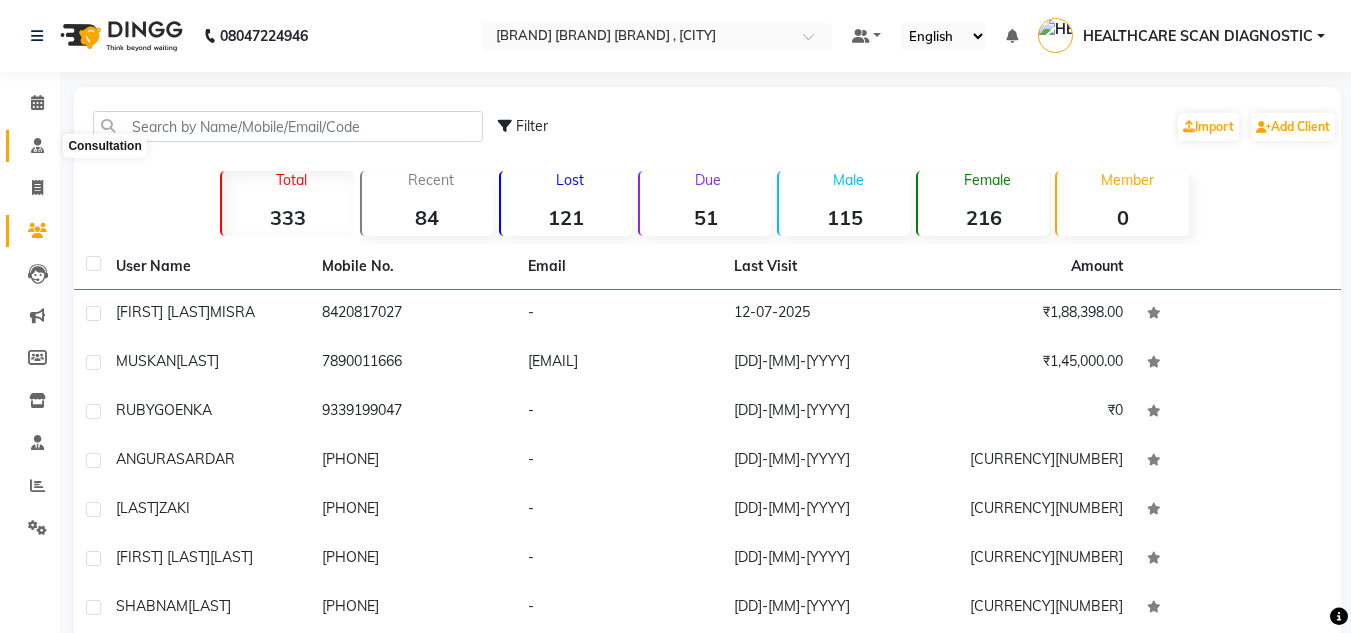 click 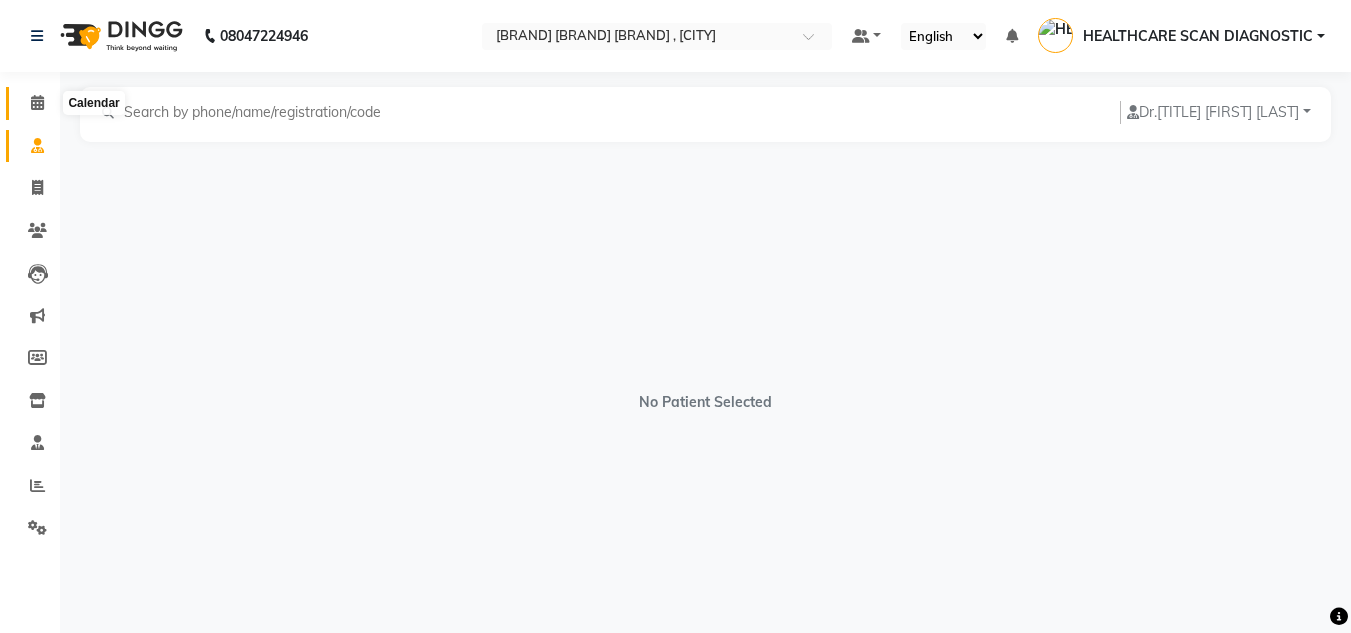 click 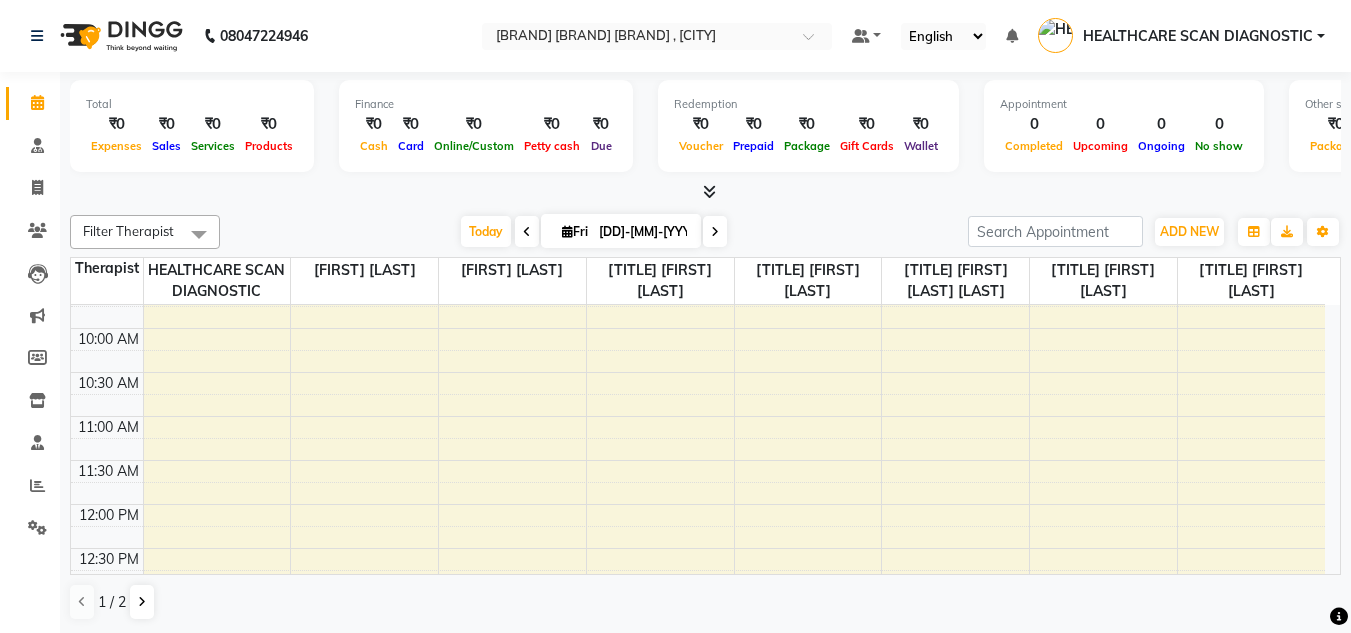 scroll, scrollTop: 300, scrollLeft: 0, axis: vertical 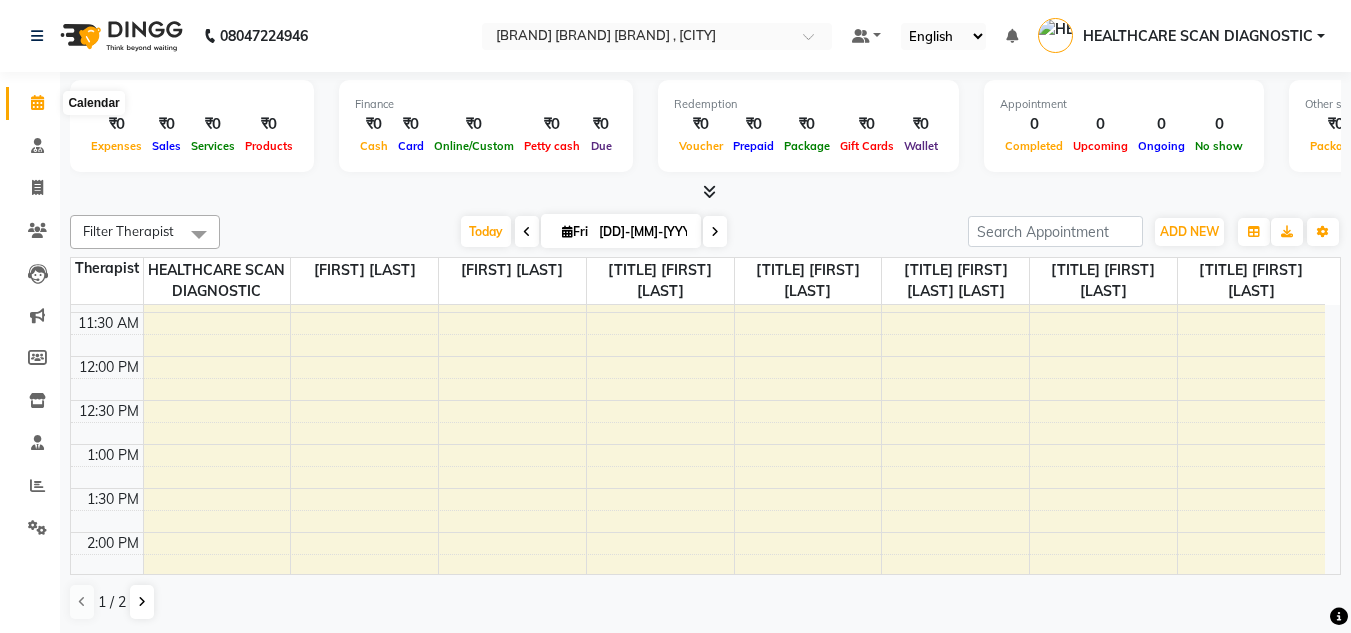 click 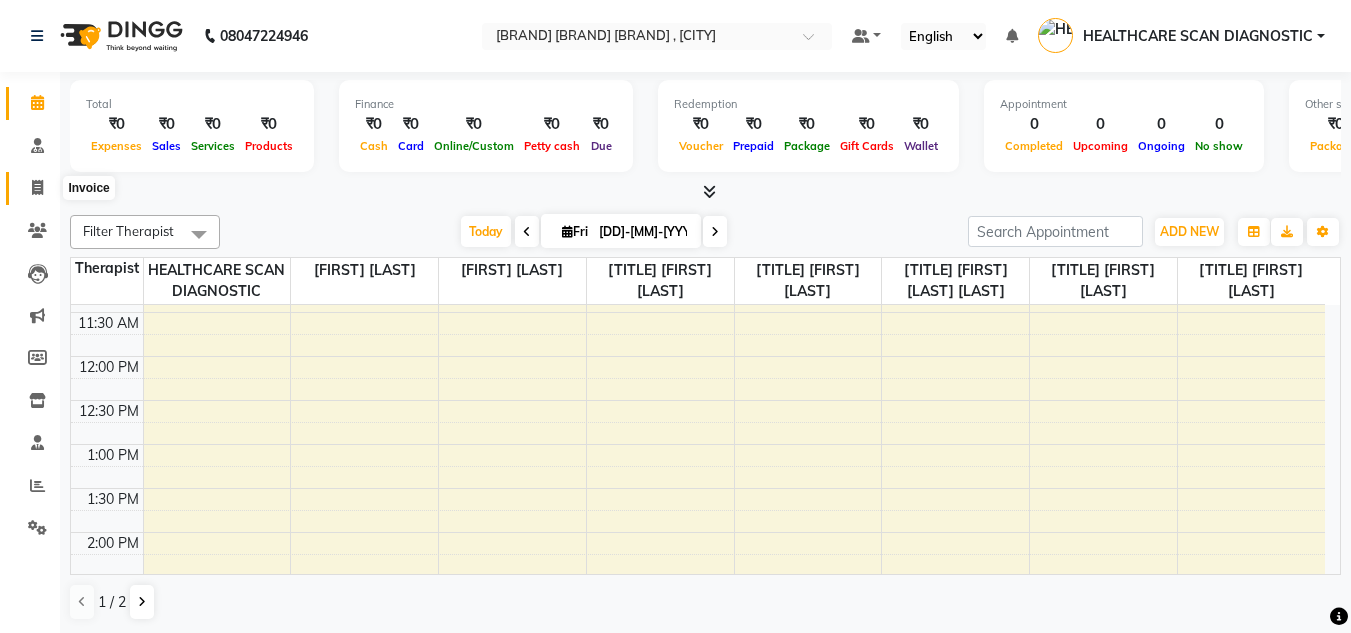 click 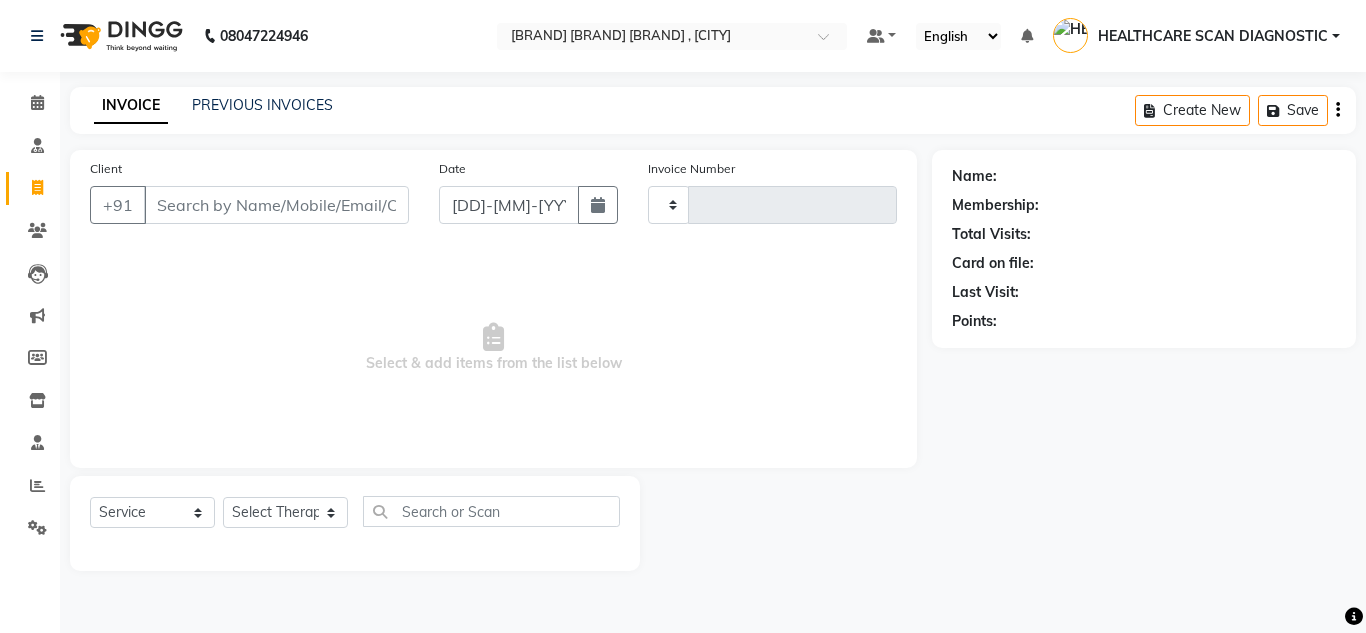 type on "0233" 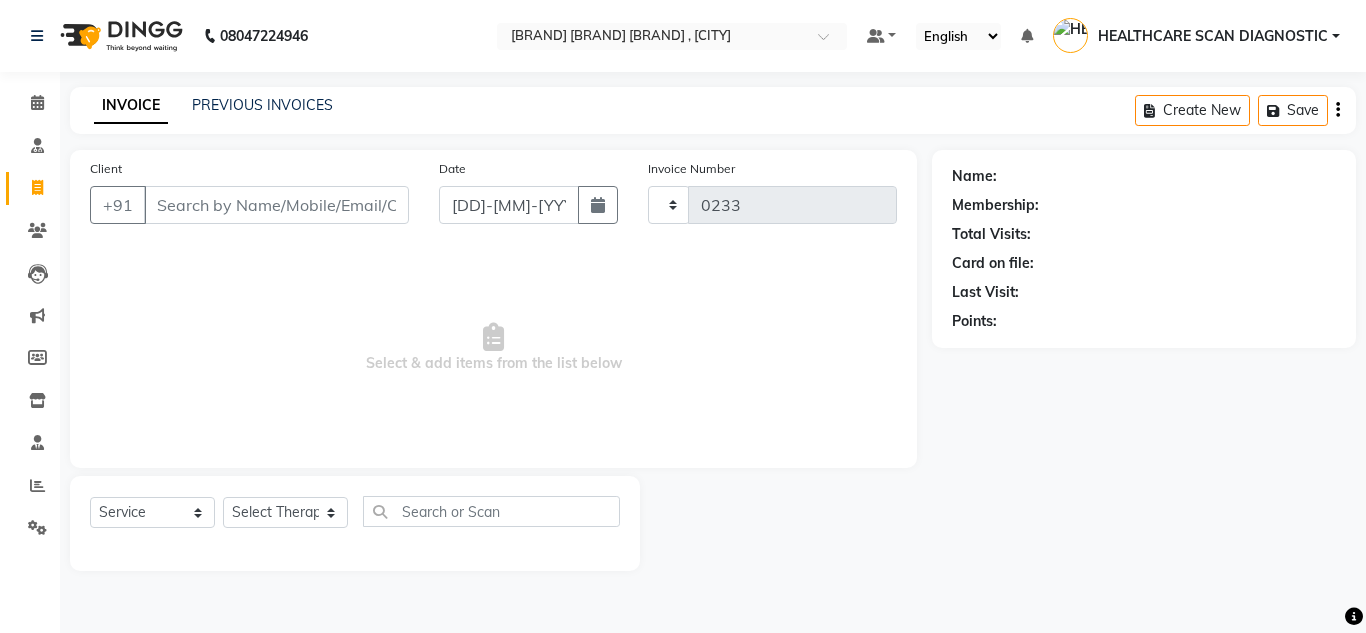 select on "5671" 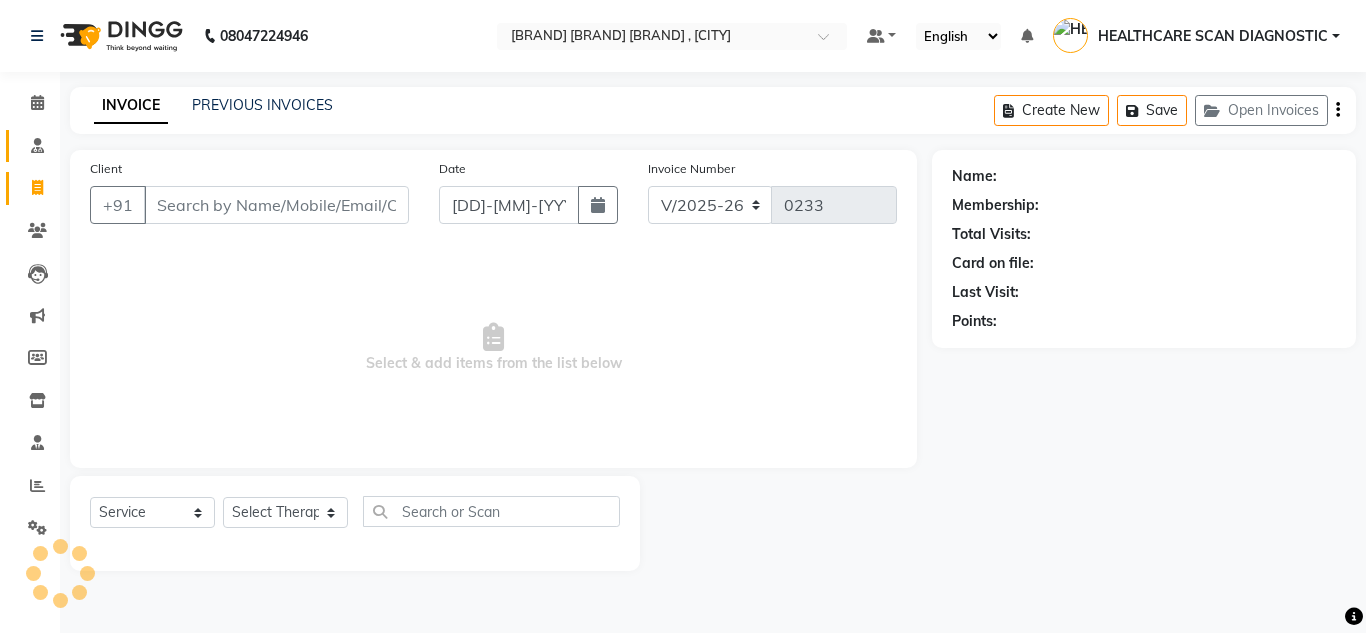 click on "Consultation" 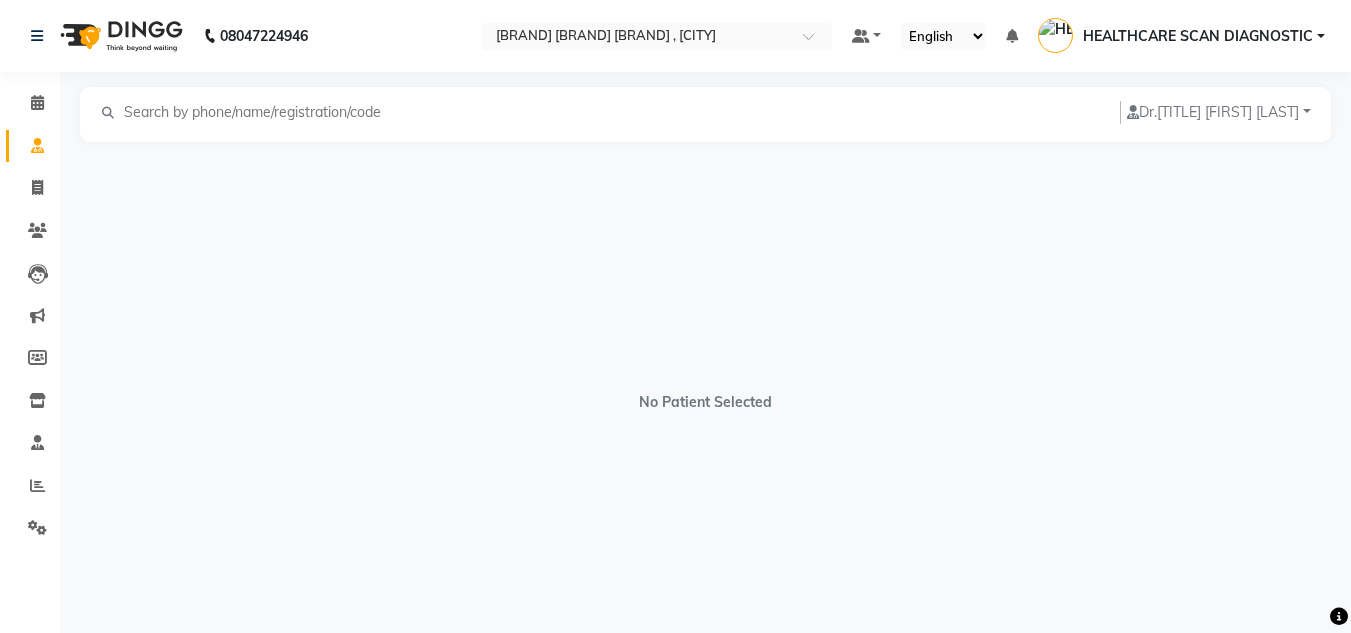 scroll, scrollTop: 49, scrollLeft: 0, axis: vertical 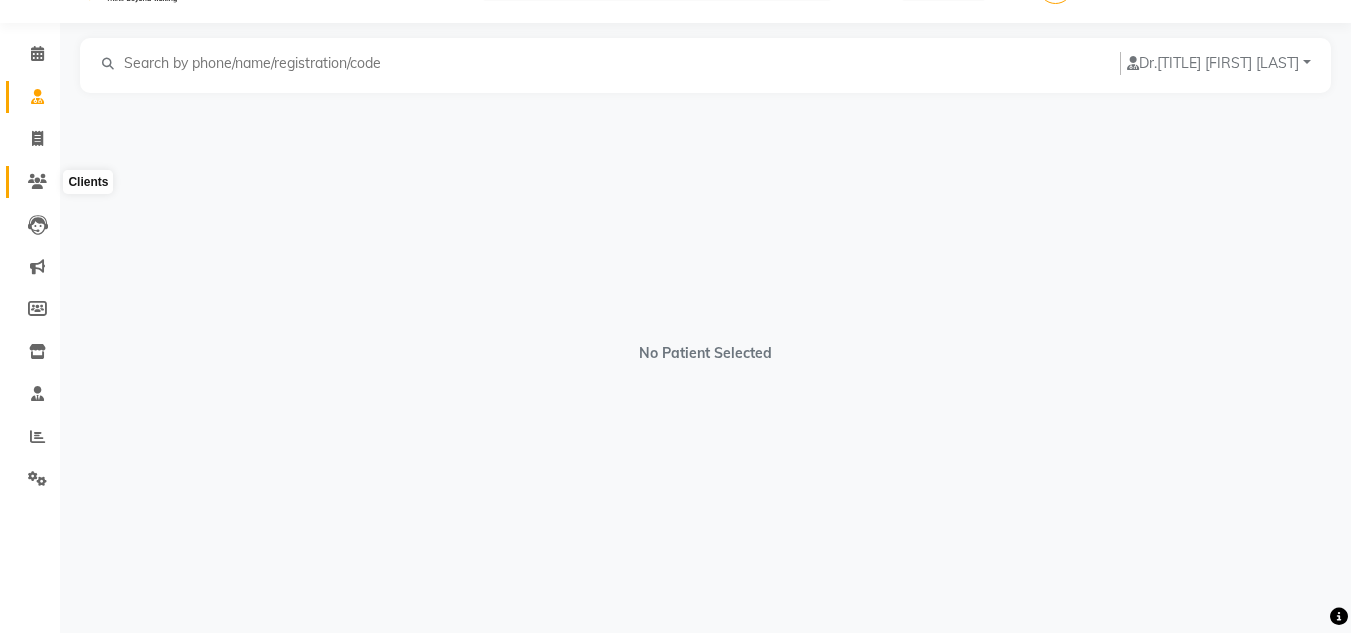 click 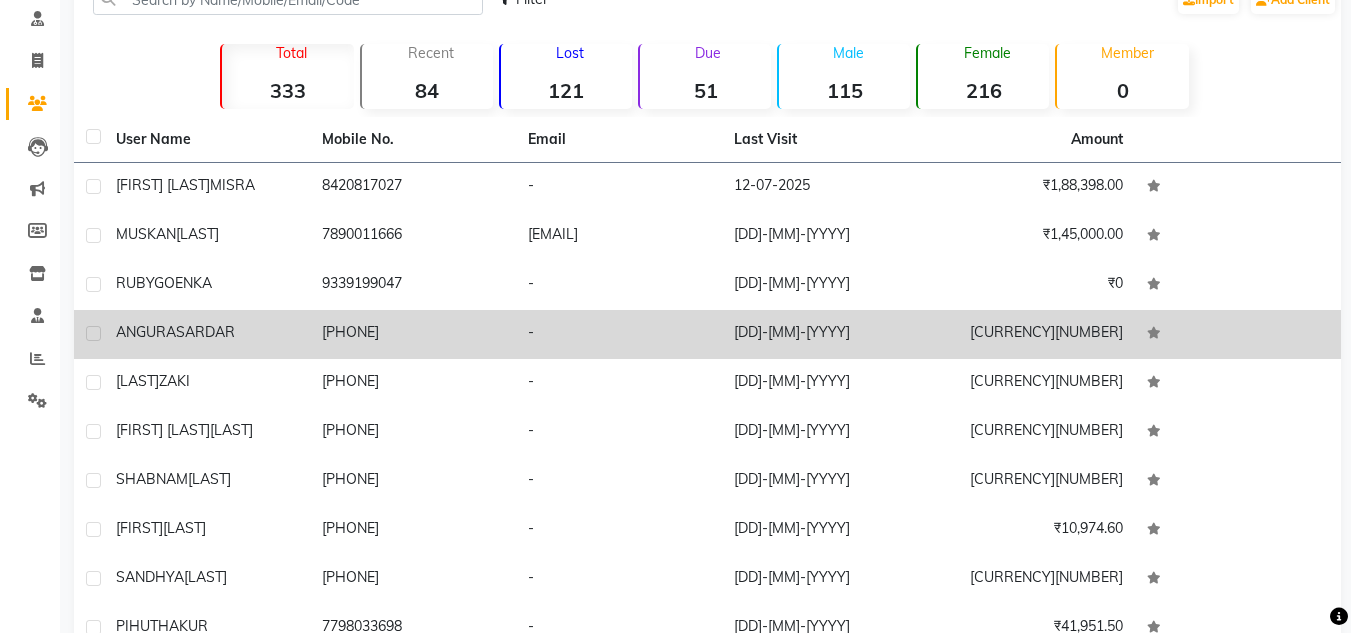 scroll, scrollTop: 250, scrollLeft: 0, axis: vertical 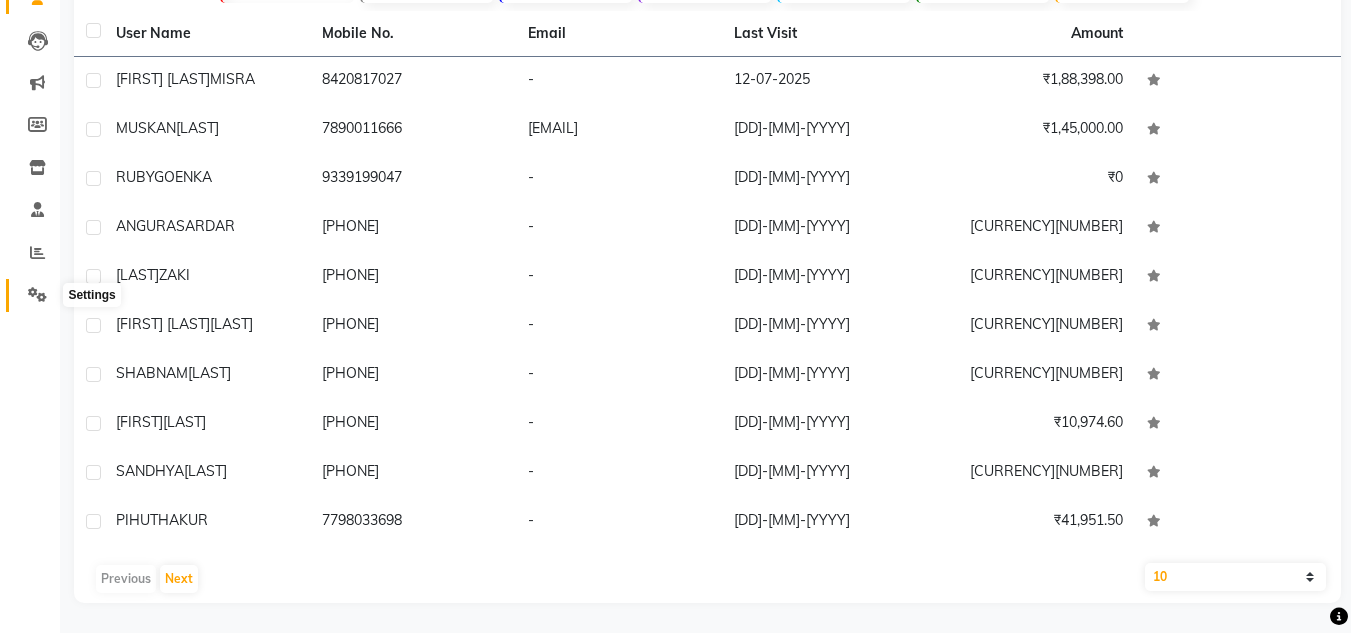click 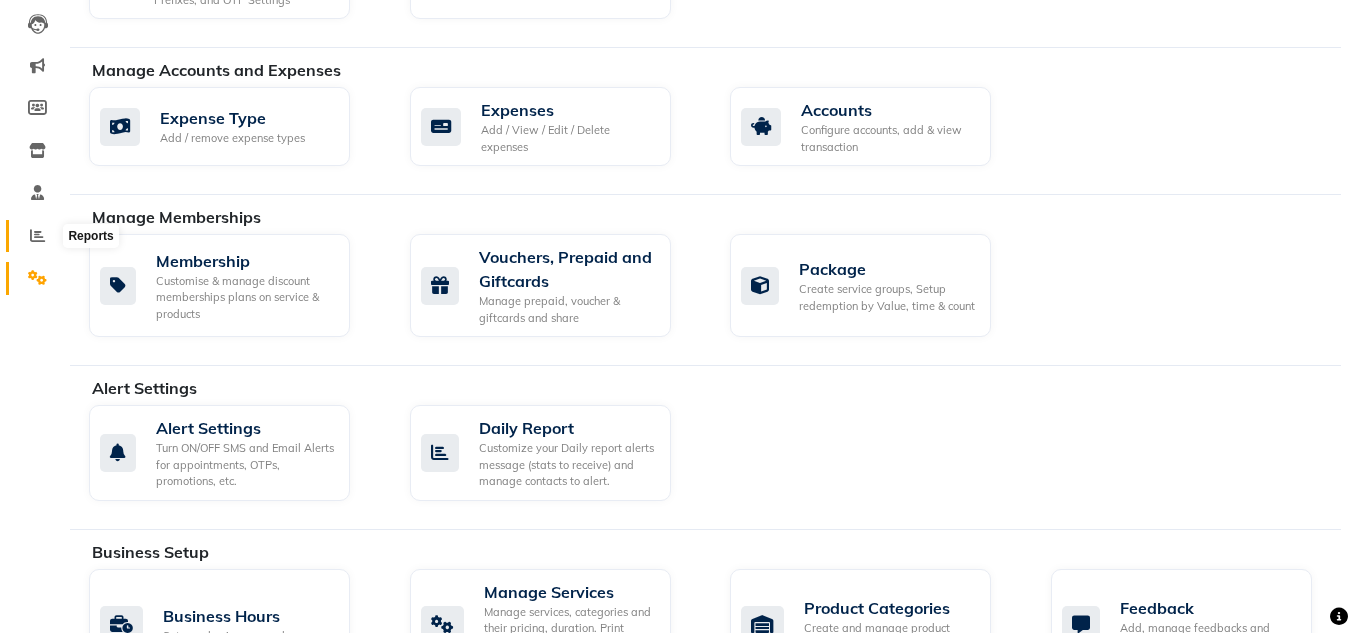 click 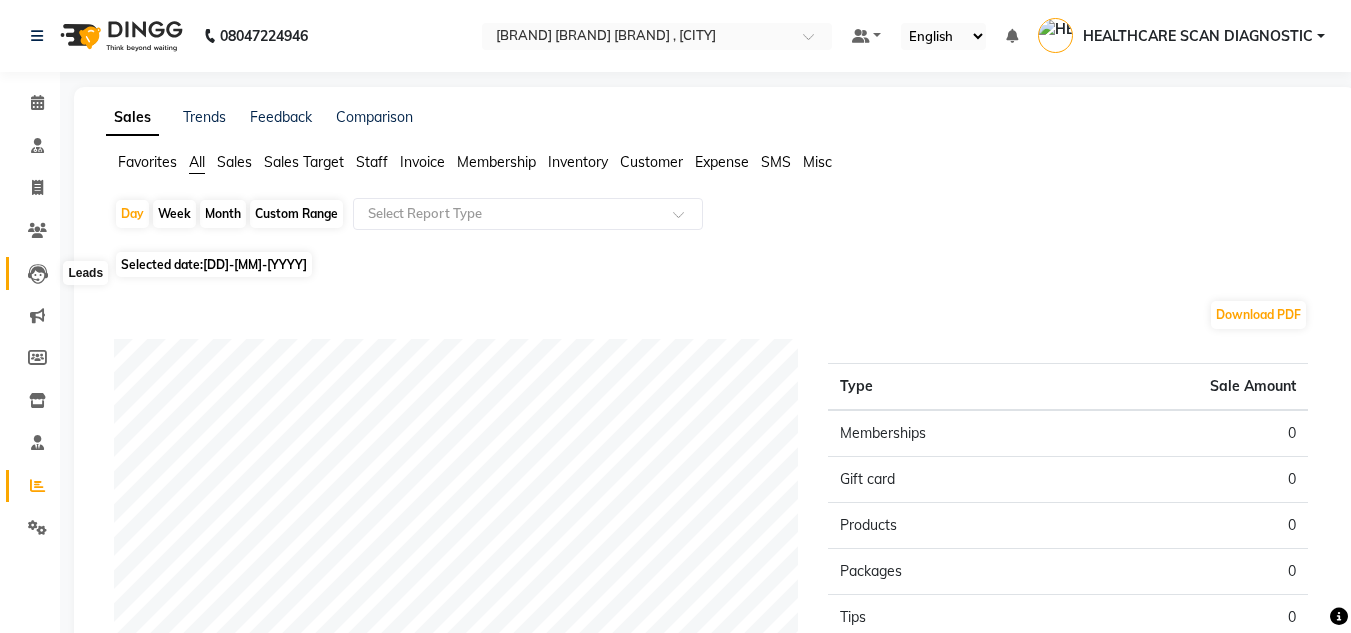 click 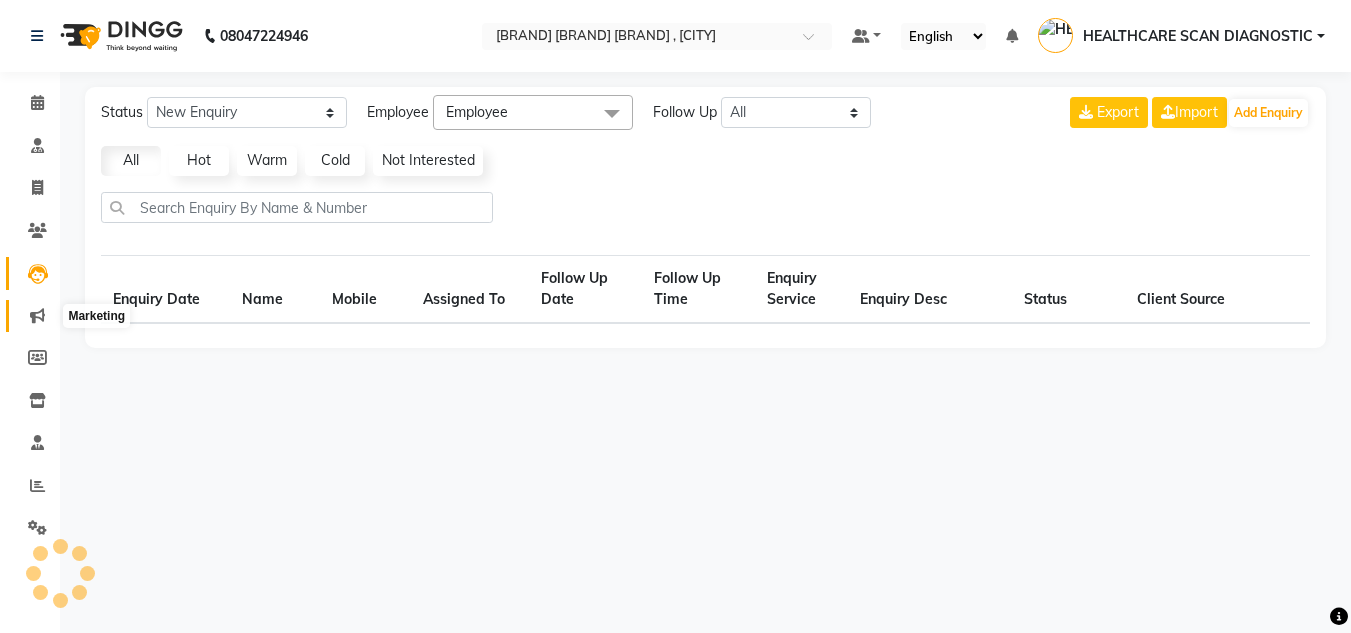 select on "10" 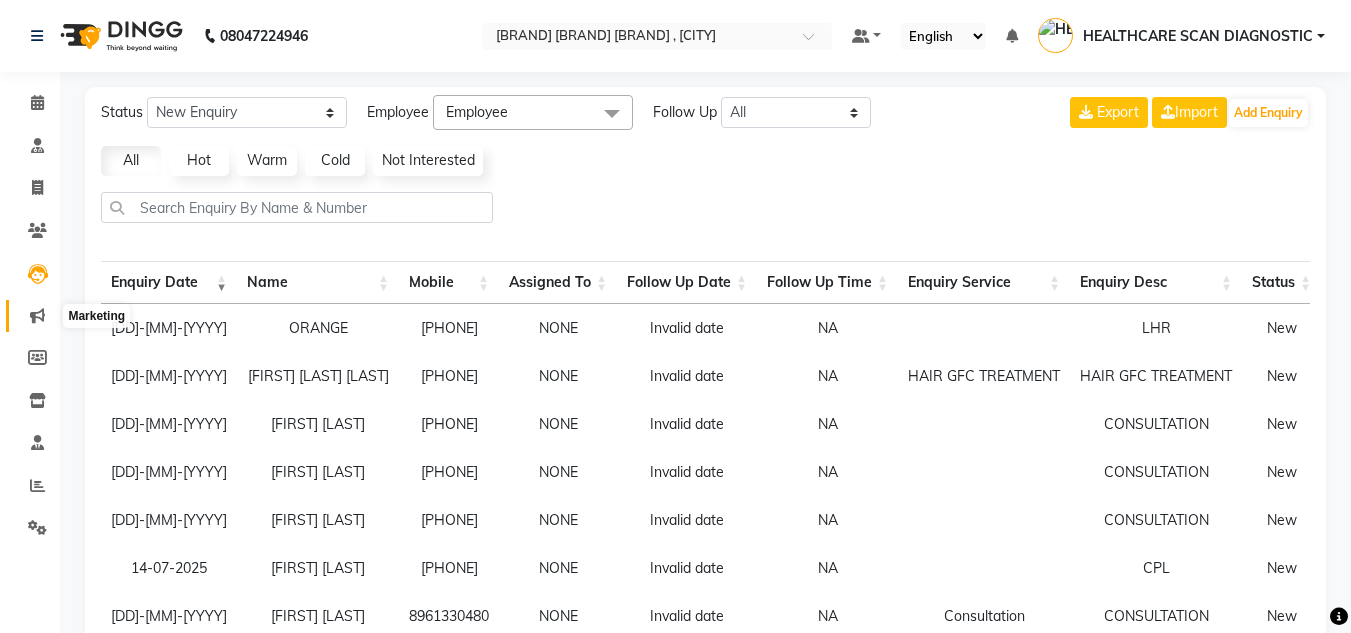 click 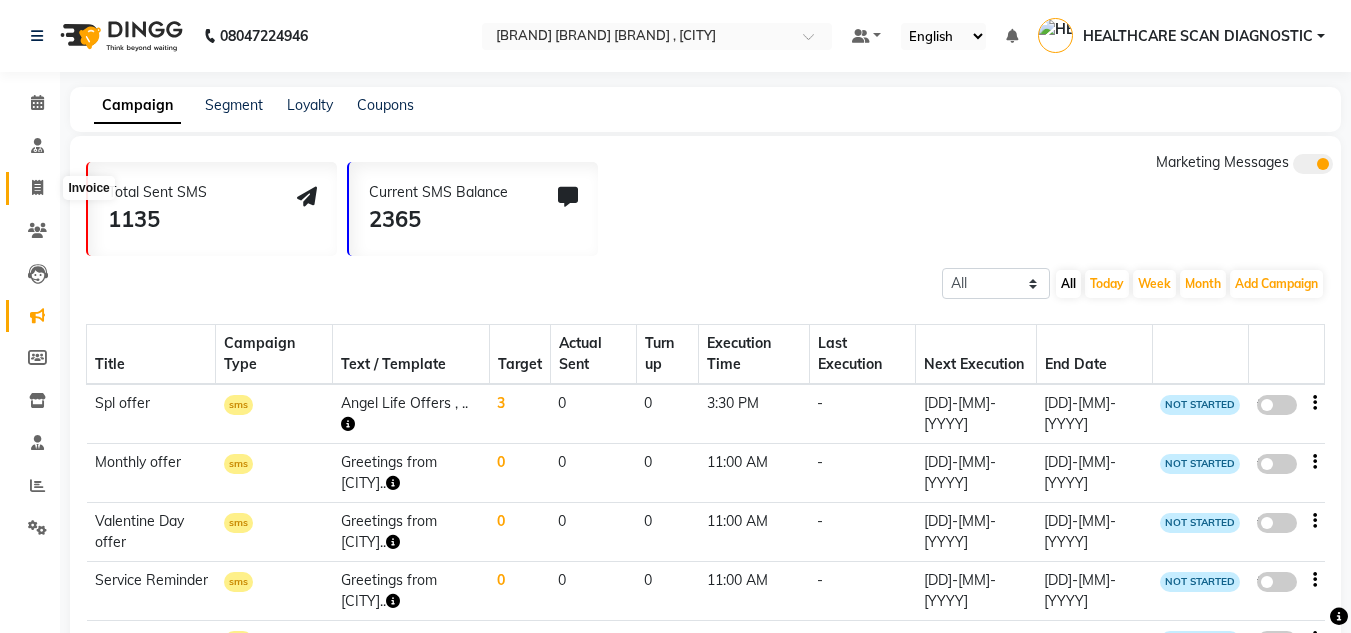 click 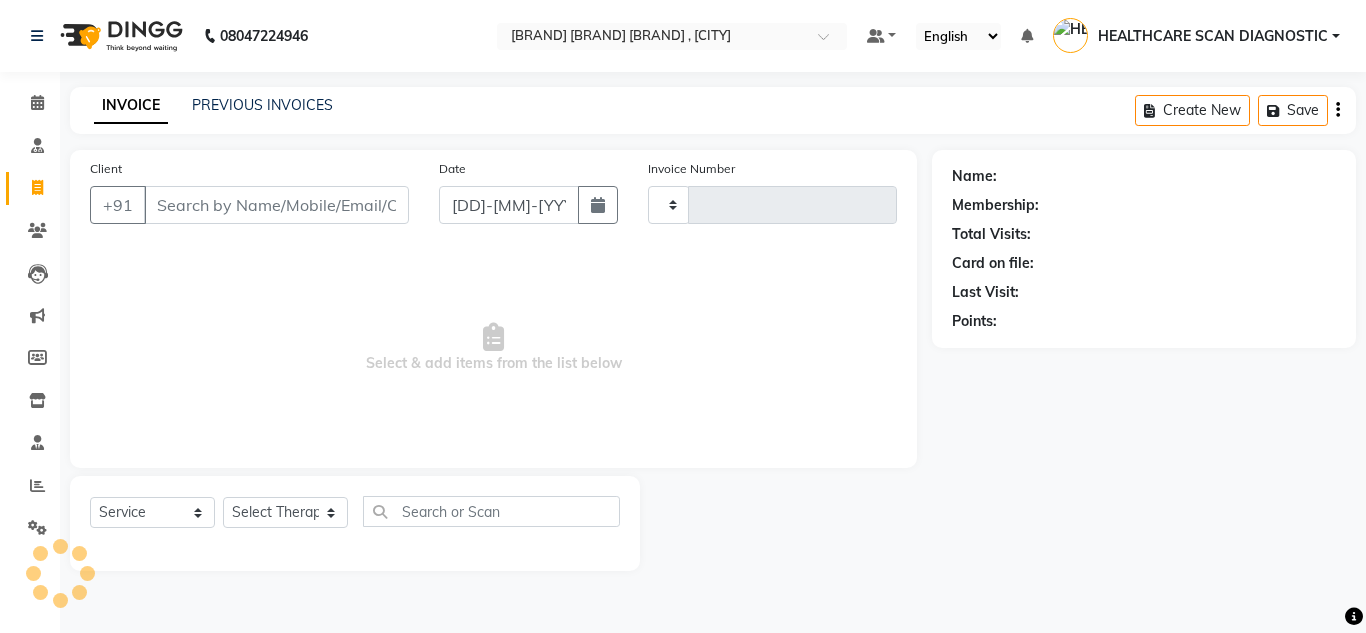type on "0233" 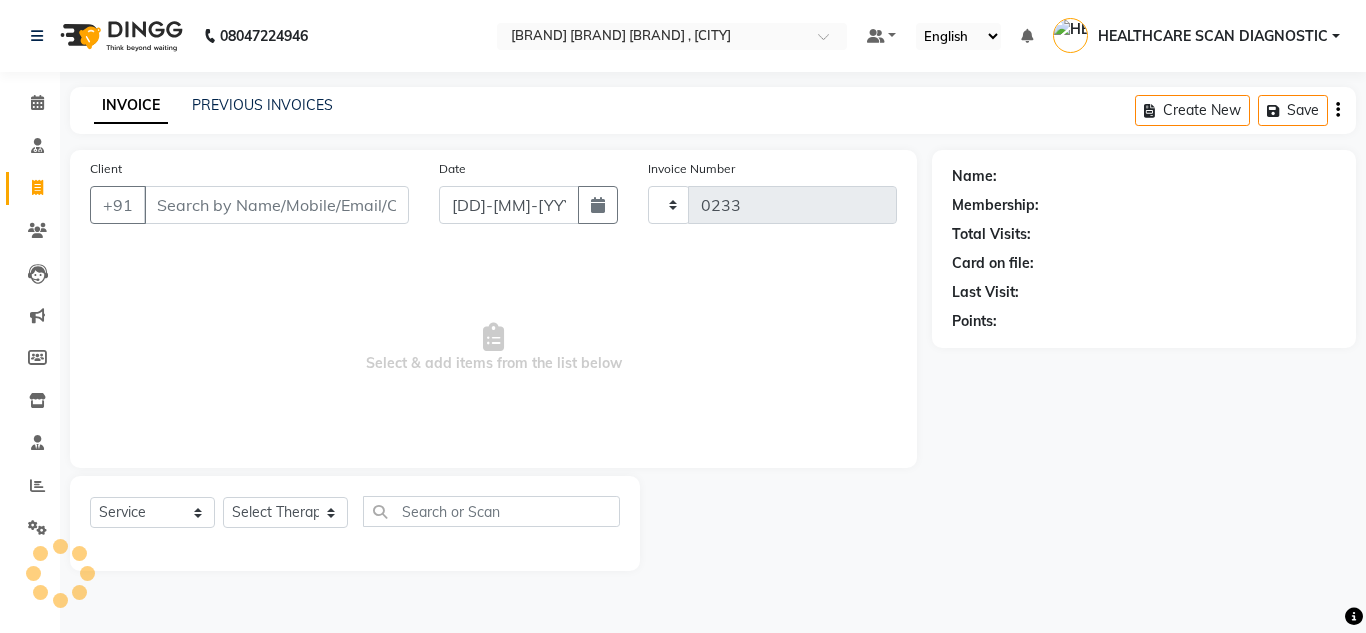 select on "5671" 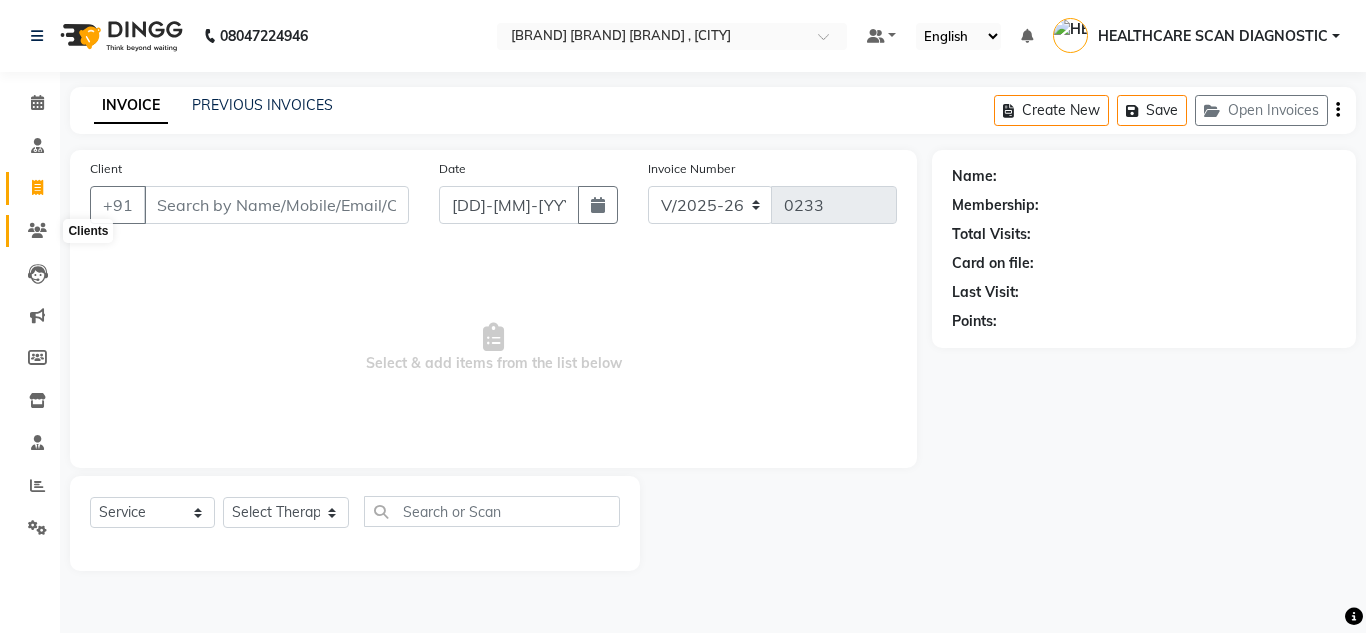 click 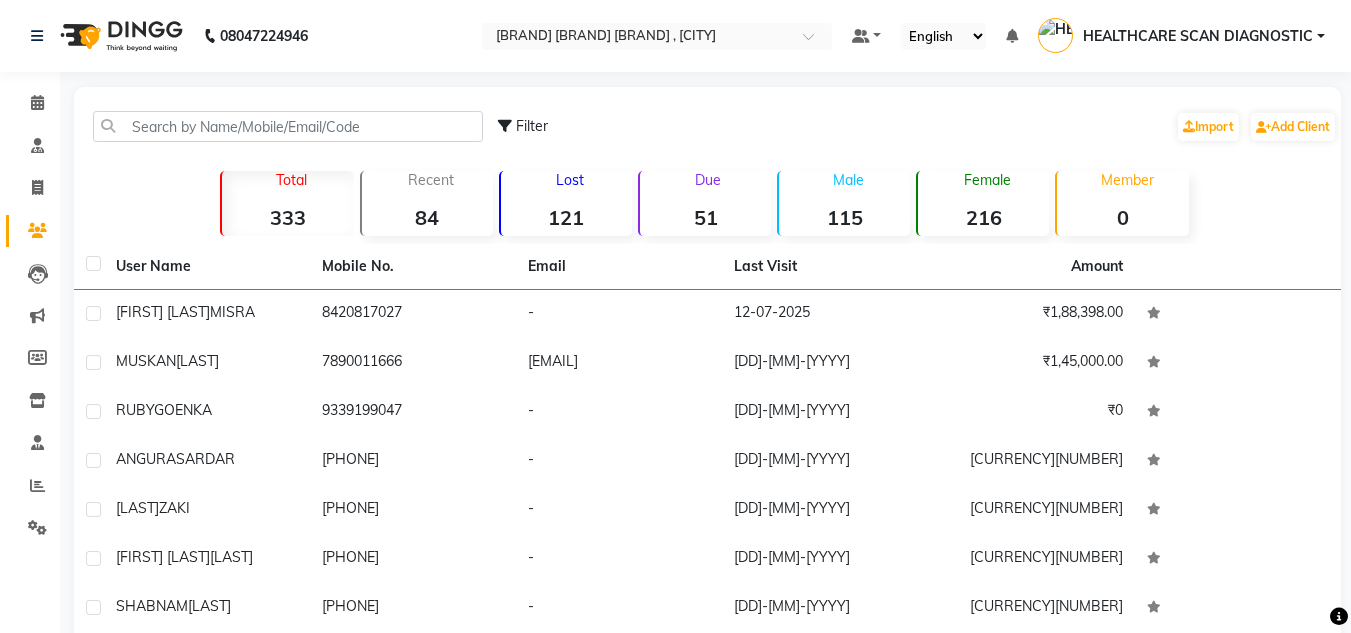 scroll, scrollTop: 250, scrollLeft: 0, axis: vertical 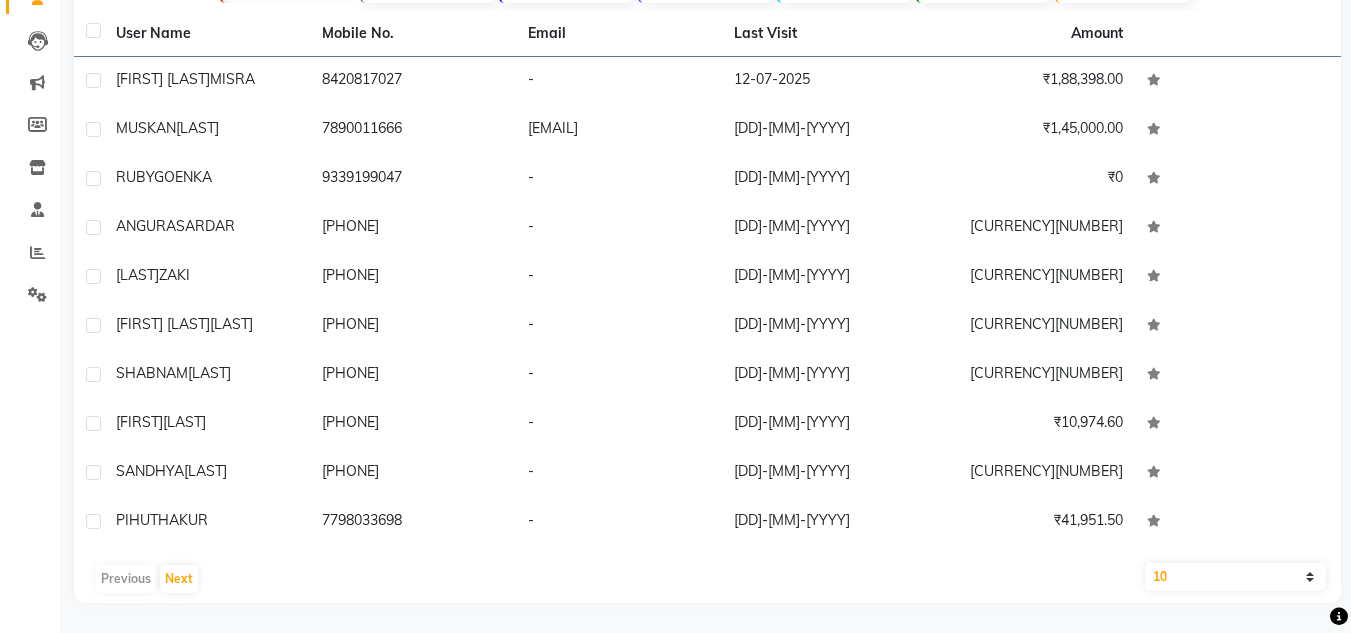 drag, startPoint x: 1330, startPoint y: 608, endPoint x: 1343, endPoint y: 612, distance: 13.601471 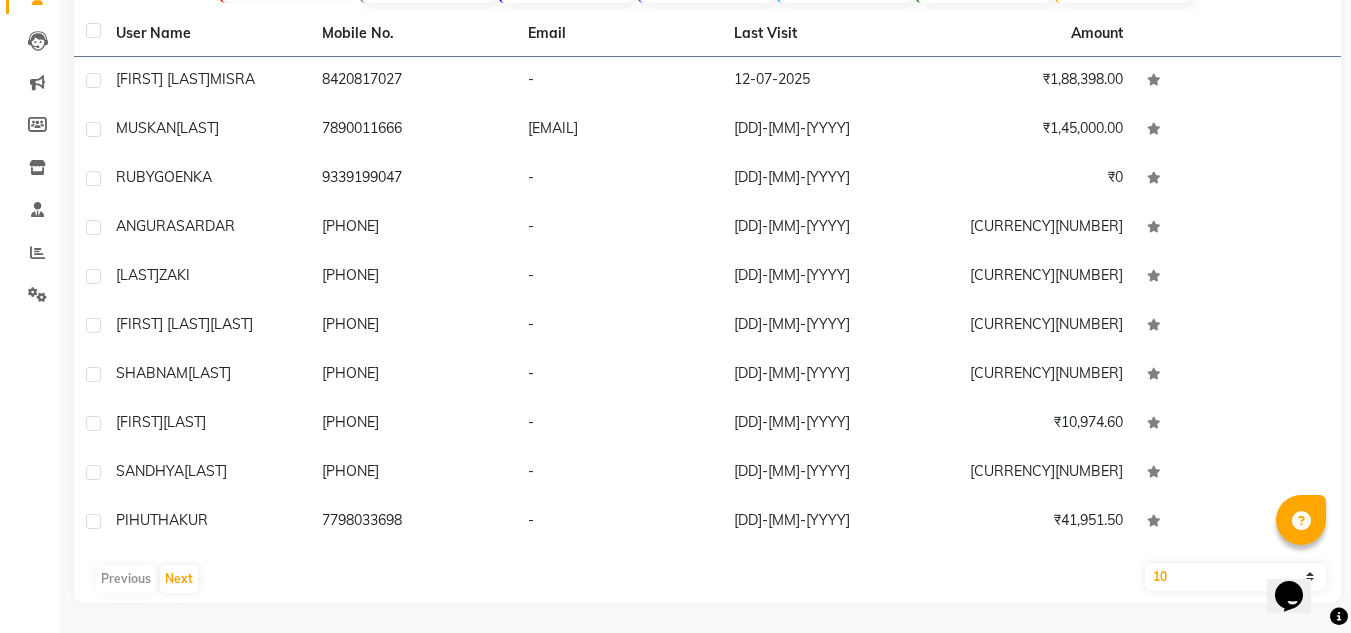 click on "Opens Chat This icon Opens the chat window." at bounding box center (1289, 596) 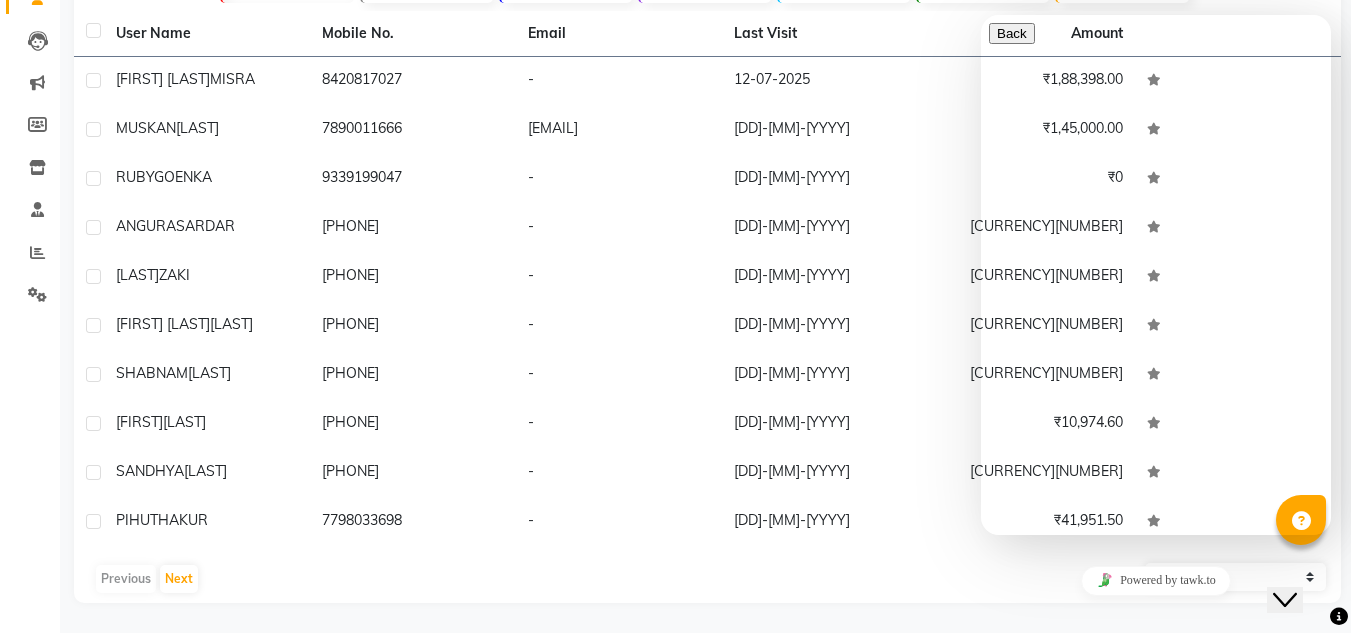 click on "Close Chat This icon closes the chat window." at bounding box center (1285, 600) 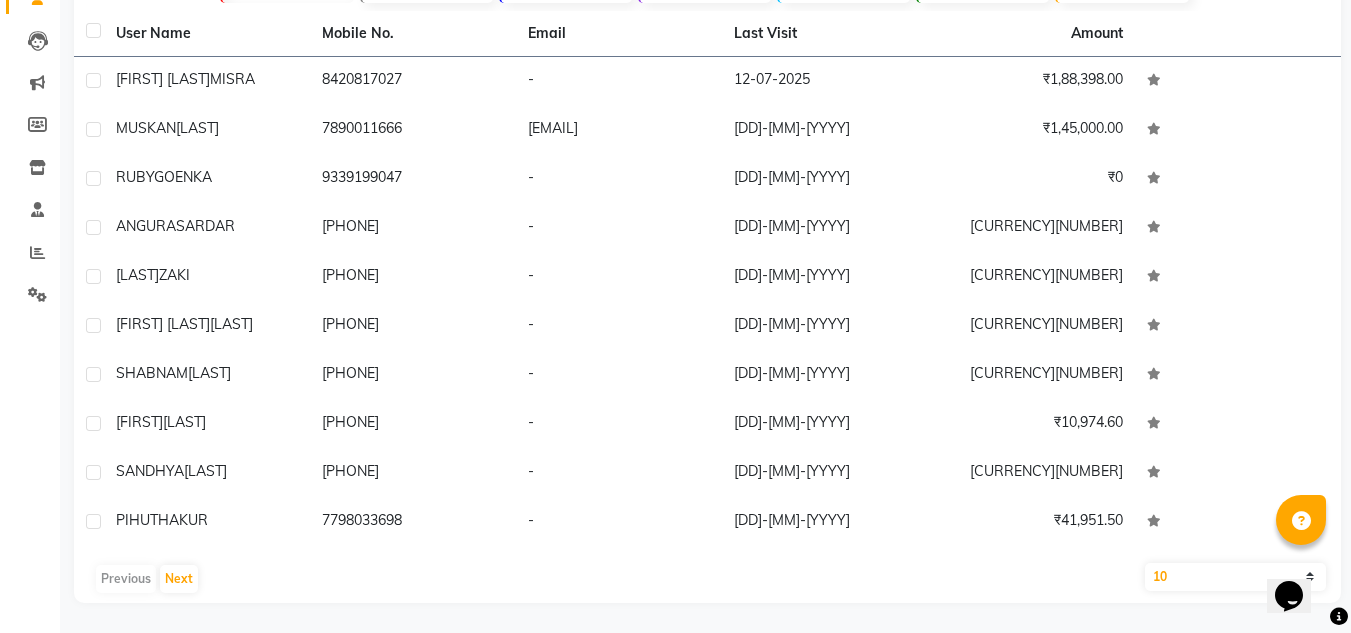 click on "Opens Chat This icon Opens the chat window." at bounding box center (1289, 596) 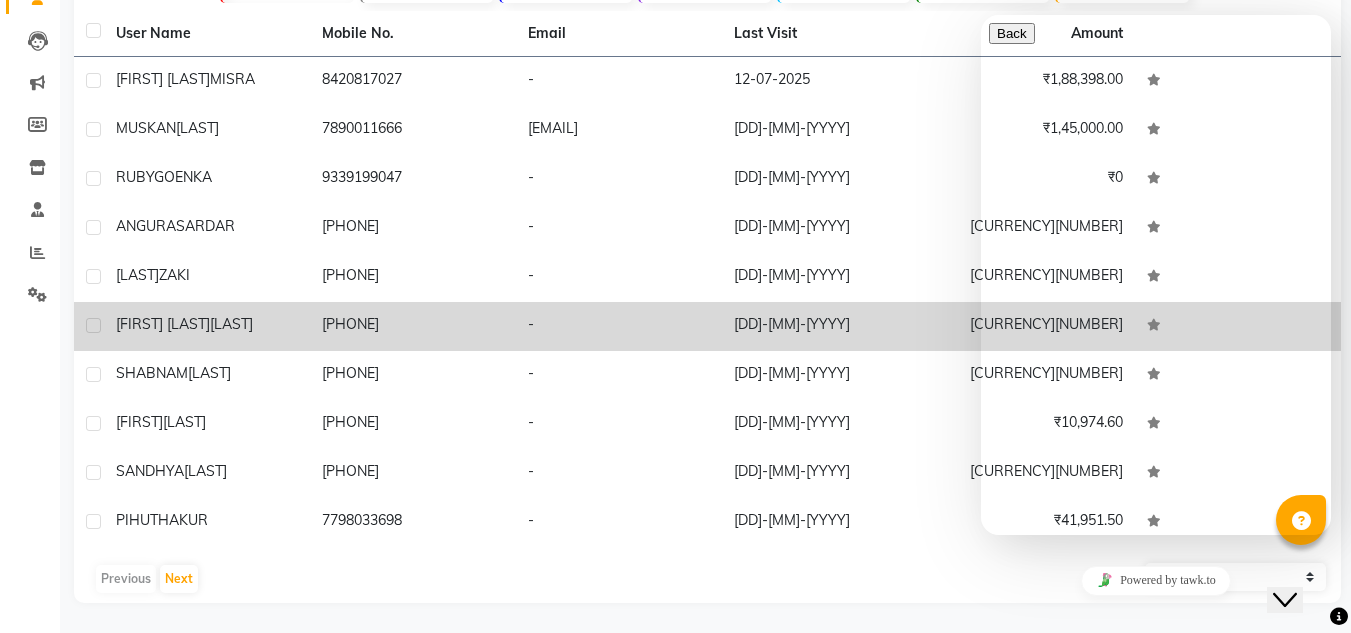 click on "[DD]-[MM]-[YYYY]" 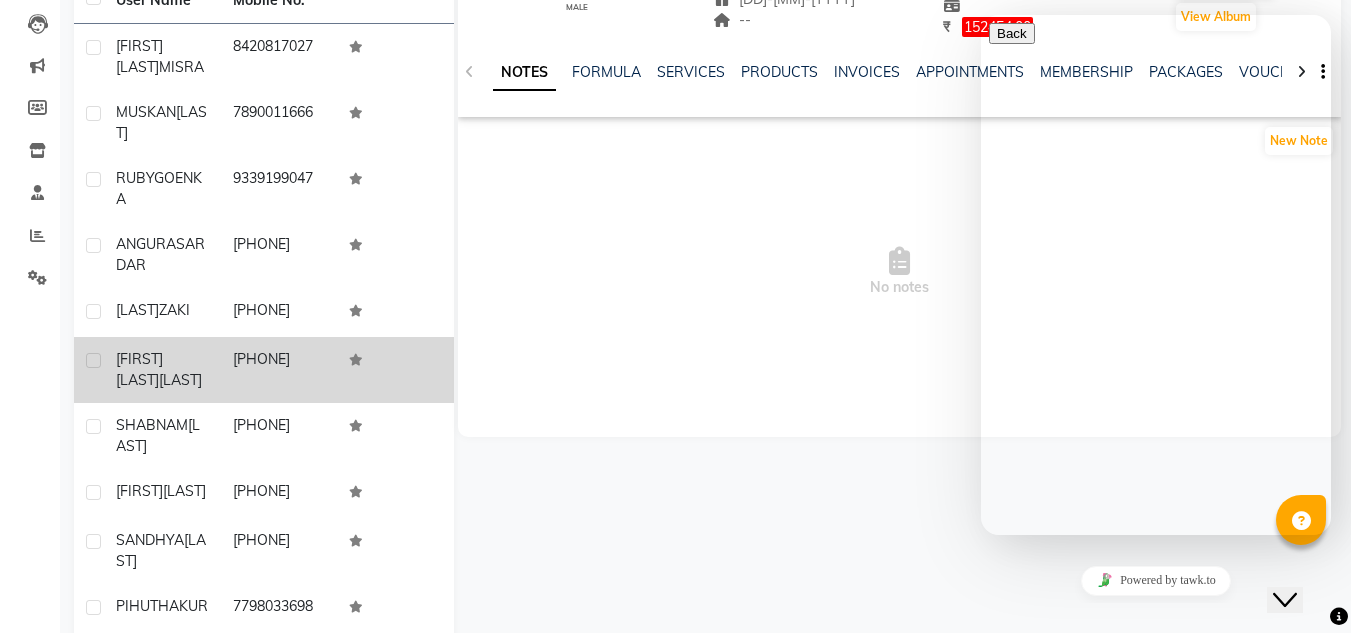 click on "[FIRST] [LAST]   male  --   --   [PHONE]  --  [DD]-[MM]-[YYYY]  --  -- [DD]-[MM]-[YYYY] ₹      [NUMBER]  0 |  Add  ₹      [NUMBER]  Appointment   Invoice  View Summary  View Album  NOTES FORMULA SERVICES PRODUCTS INVOICES APPOINTMENTS MEMBERSHIP PACKAGES VOUCHERS GIFTCARDS POINTS FORMS FAMILY CARDS WALLET New Note  No notes" 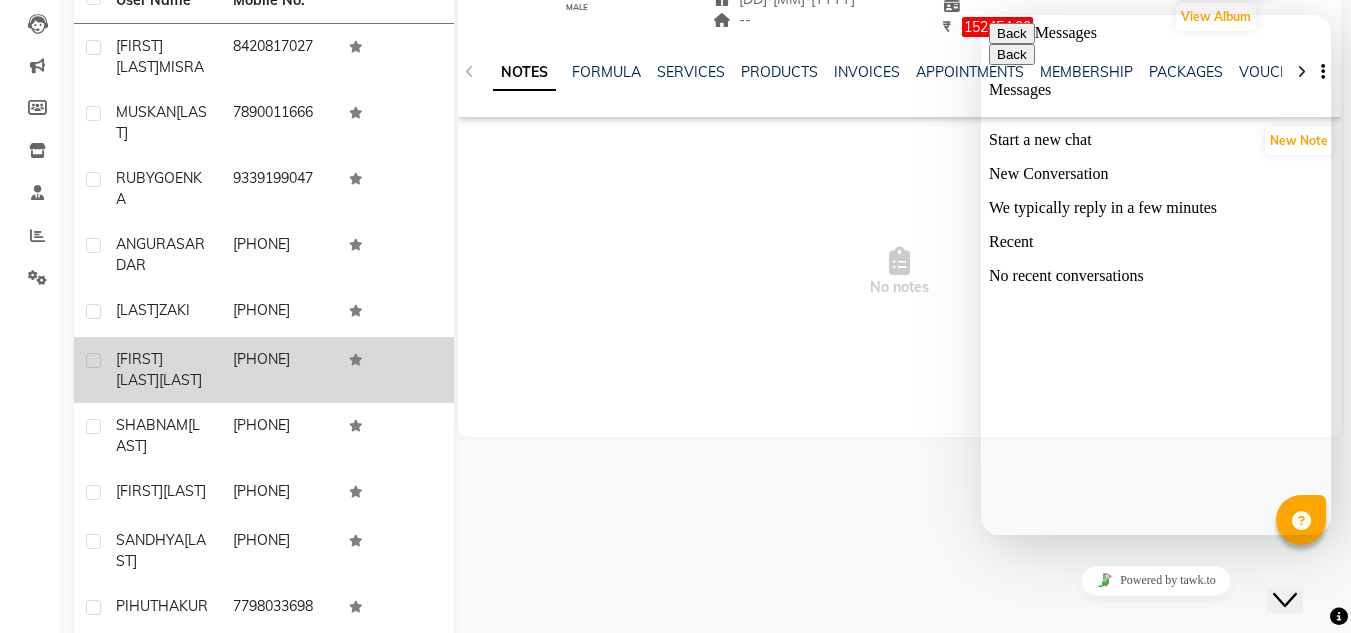 click on "Back" at bounding box center [1012, 33] 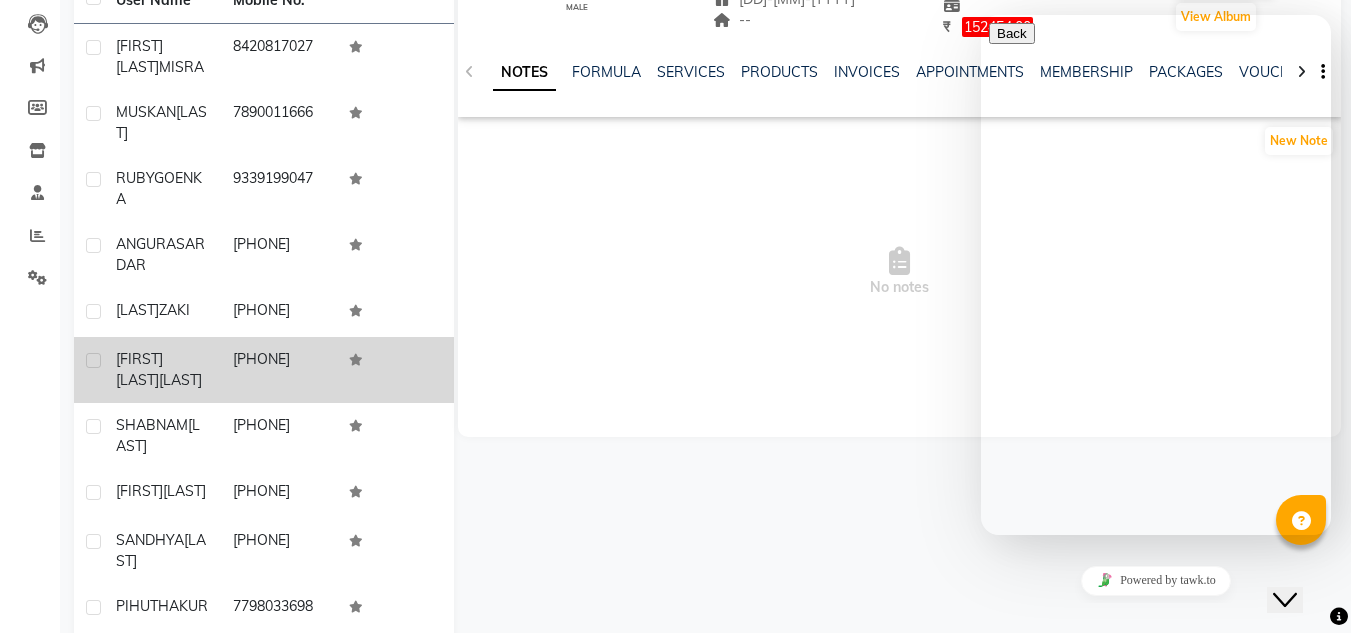 click at bounding box center (997, 787) 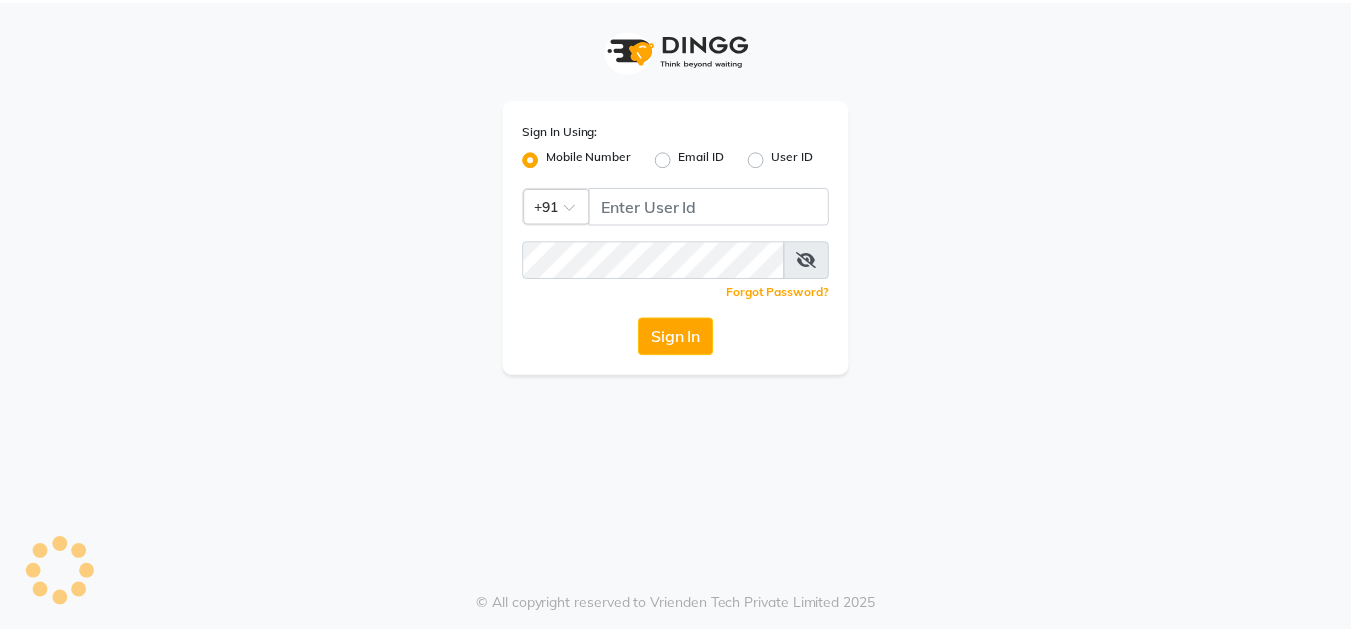 scroll, scrollTop: 0, scrollLeft: 0, axis: both 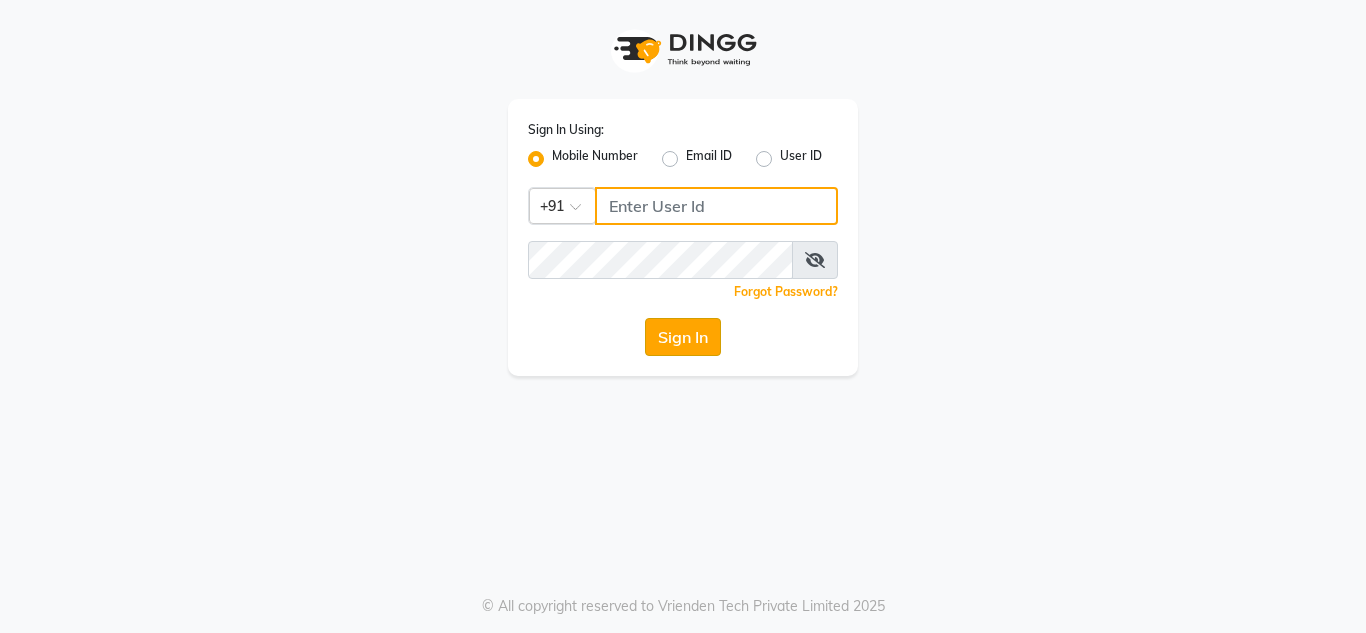 type on "7890011666" 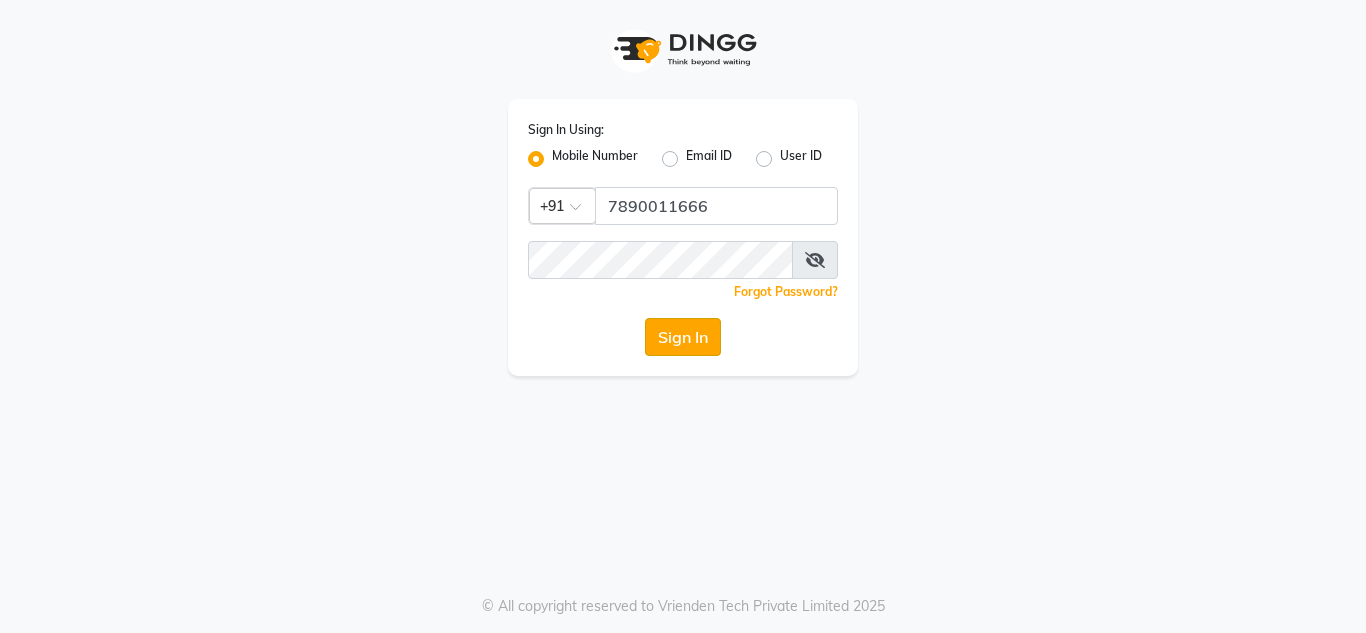 click on "Sign In" 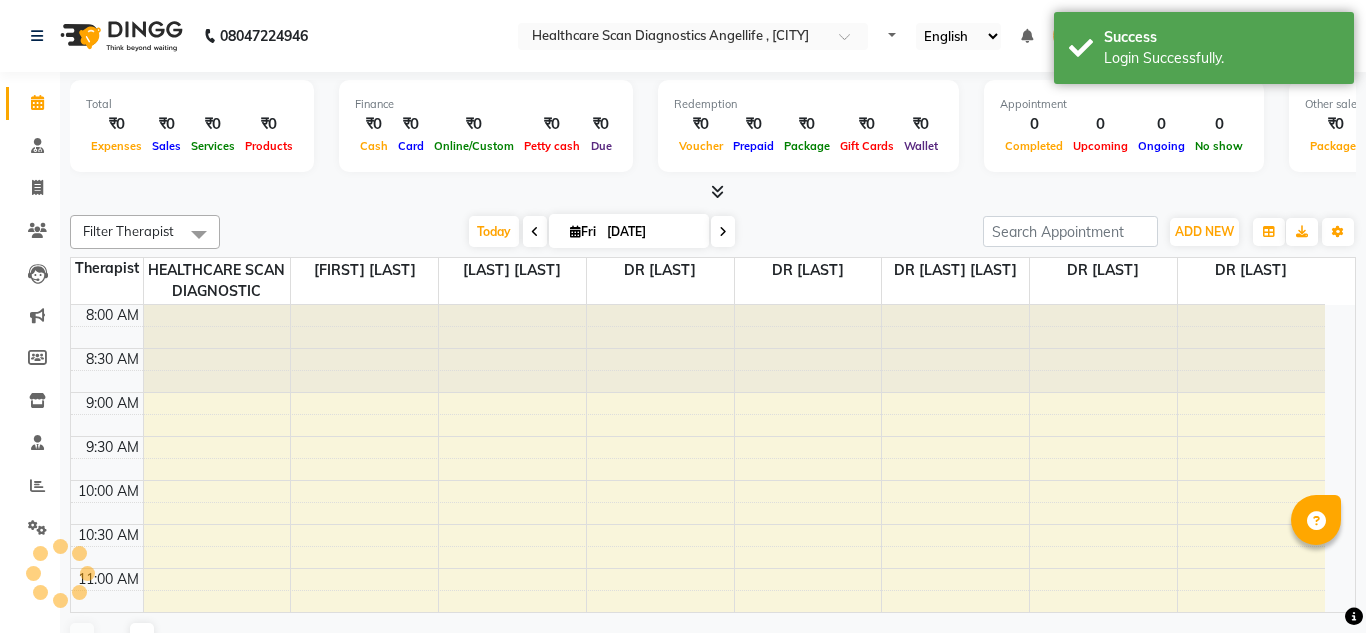 select on "en" 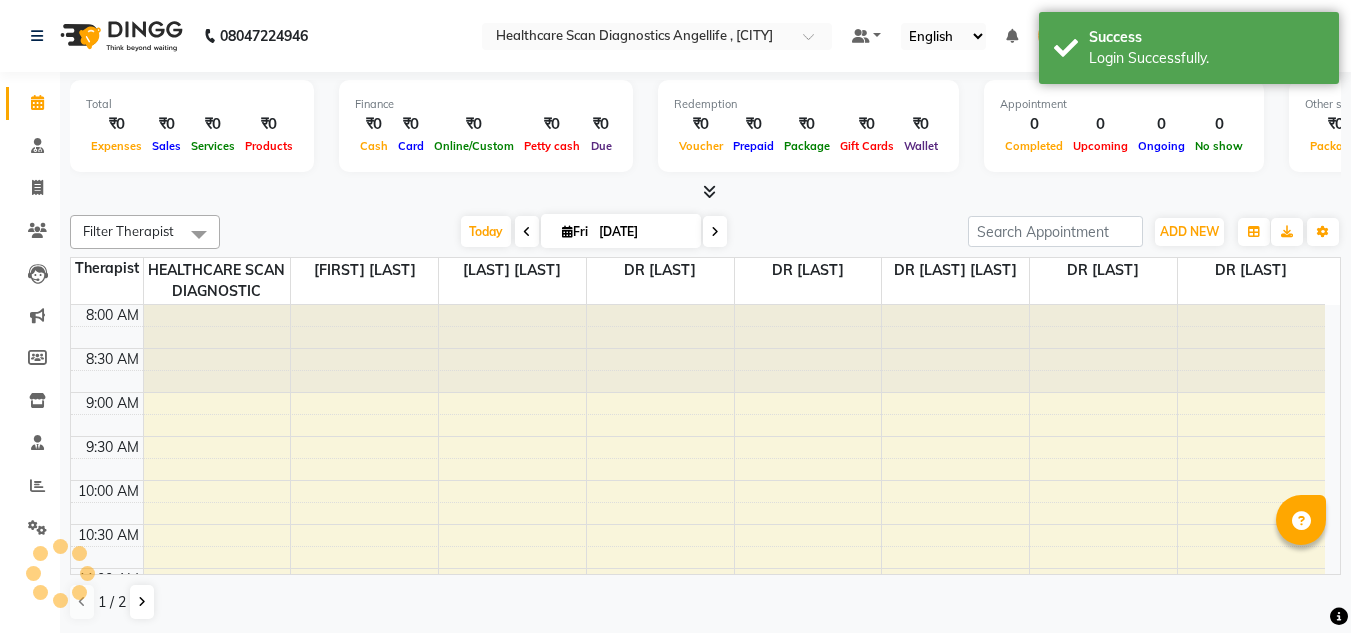 scroll, scrollTop: 0, scrollLeft: 0, axis: both 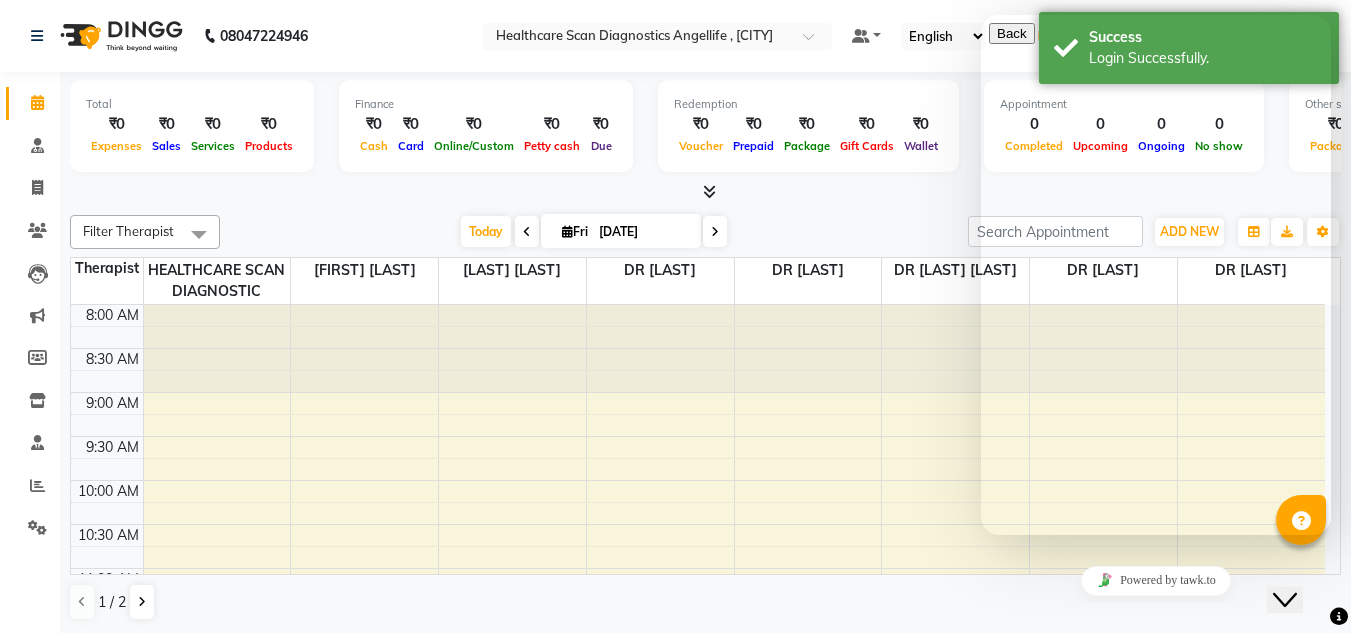 click on "Close Chat This icon closes the chat window." at bounding box center [1285, 600] 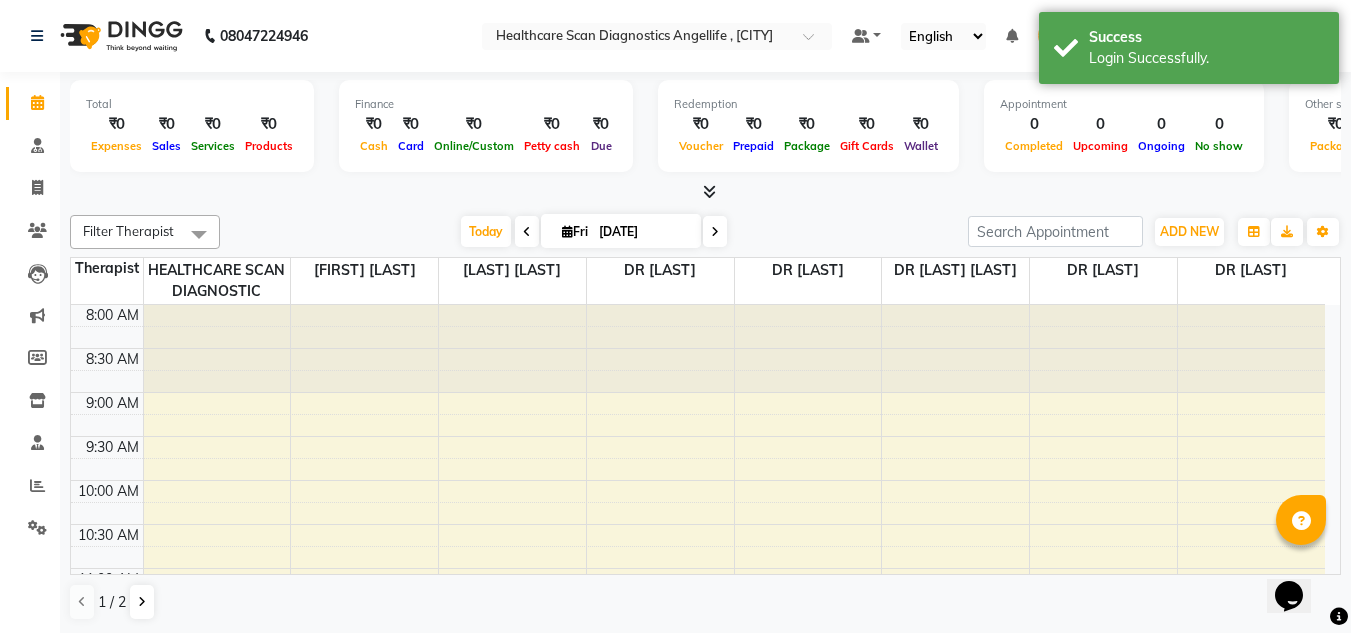 click at bounding box center [1301, 521] 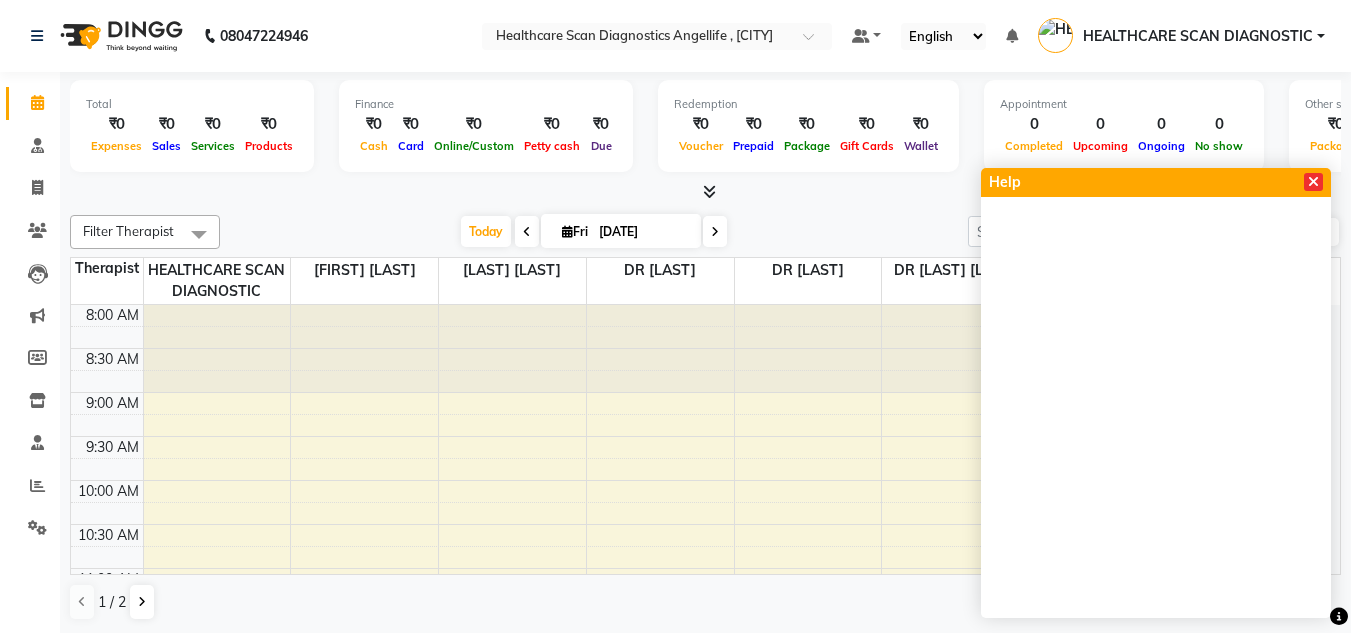 click at bounding box center (1313, 182) 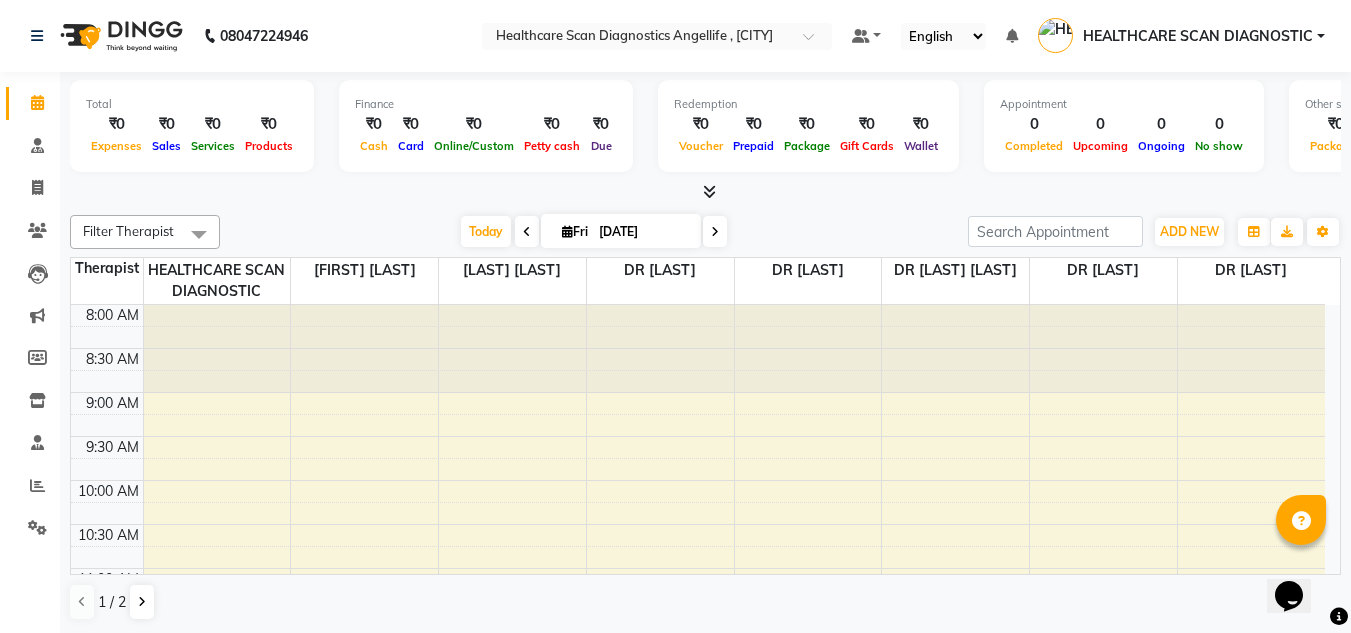 click on "8:00 AM 8:30 AM 9:00 AM 9:30 AM 10:00 AM 10:30 AM 11:00 AM 11:30 AM 12:00 PM 12:30 PM 1:00 PM 1:30 PM 2:00 PM 2:30 PM 3:00 PM 3:30 PM 4:00 PM 4:30 PM 5:00 PM 5:30 PM 6:00 PM 6:30 PM 7:00 PM 7:30 PM 8:00 PM 8:30 PM" at bounding box center [698, 876] 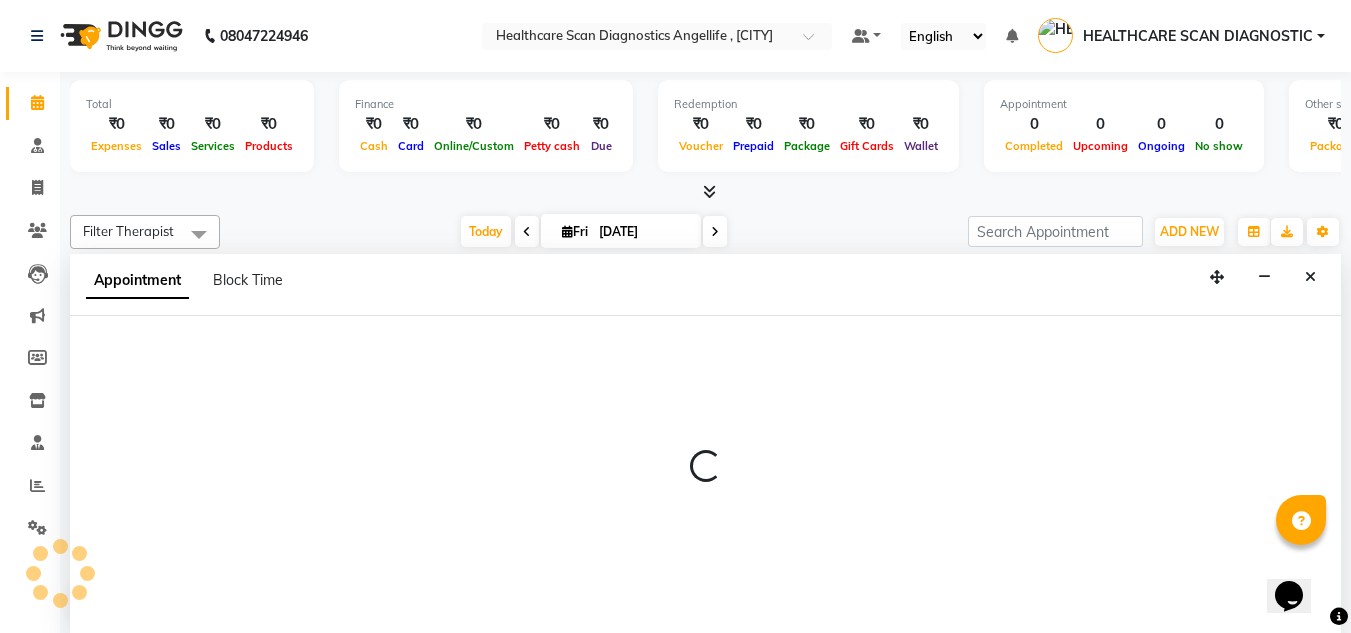 scroll, scrollTop: 1, scrollLeft: 0, axis: vertical 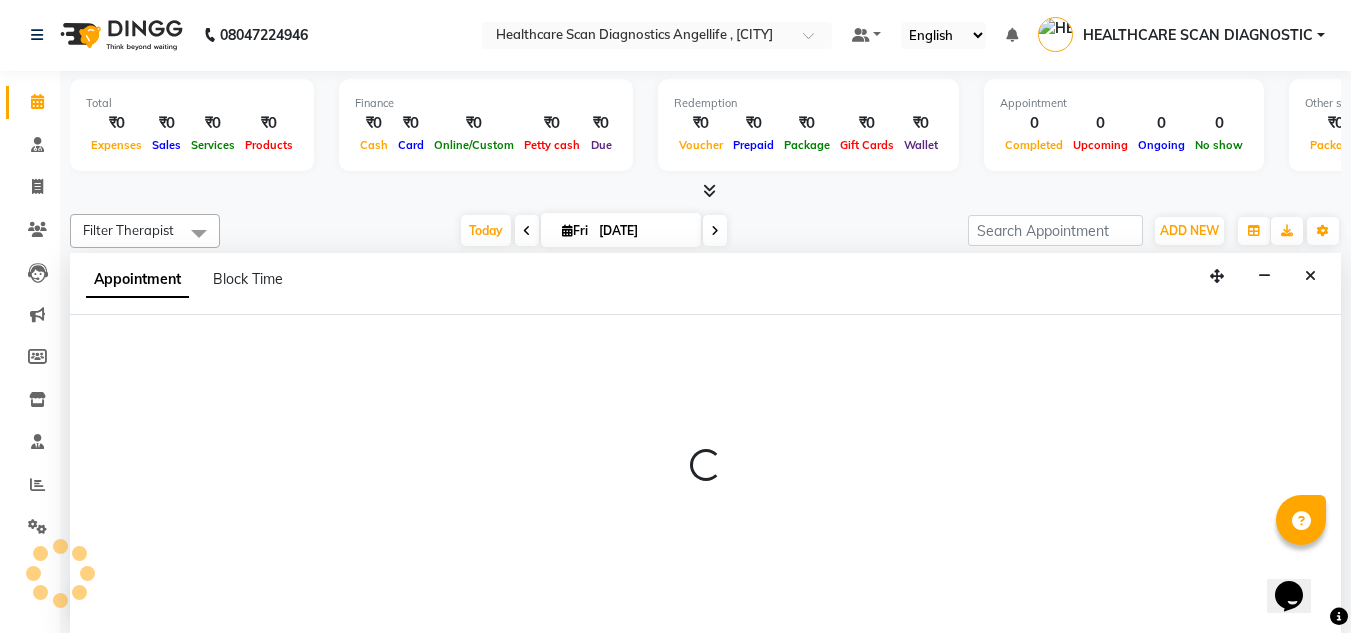 select on "49877" 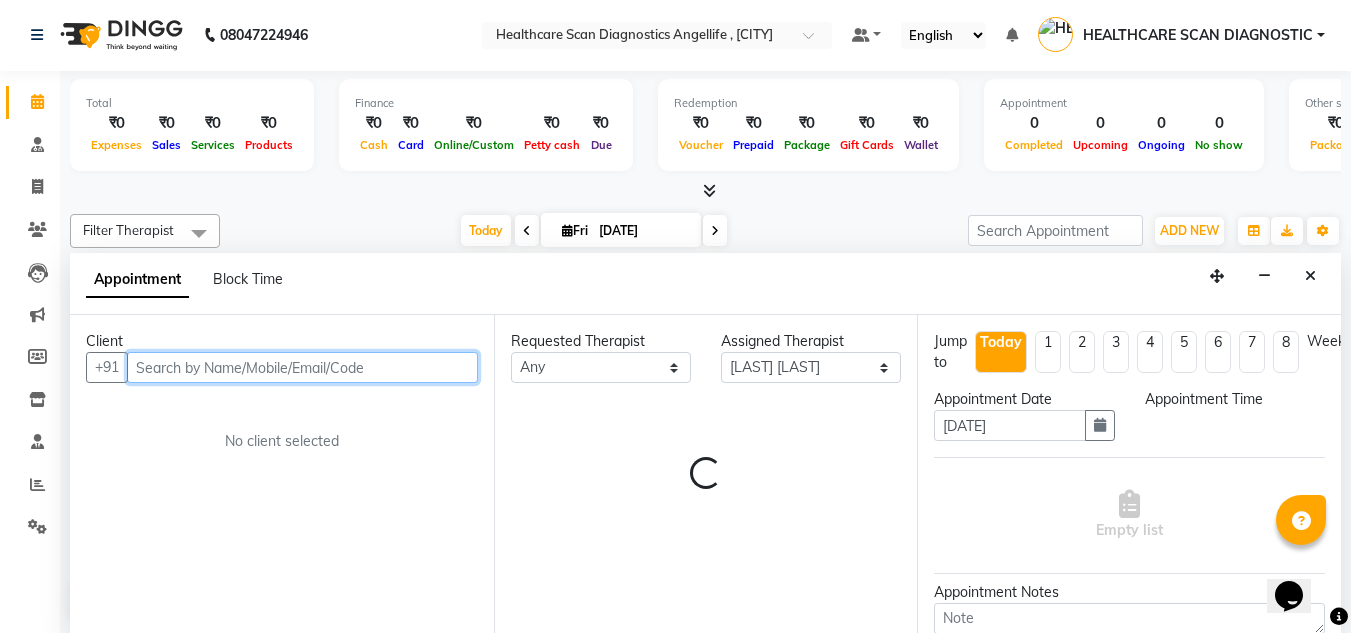 select on "540" 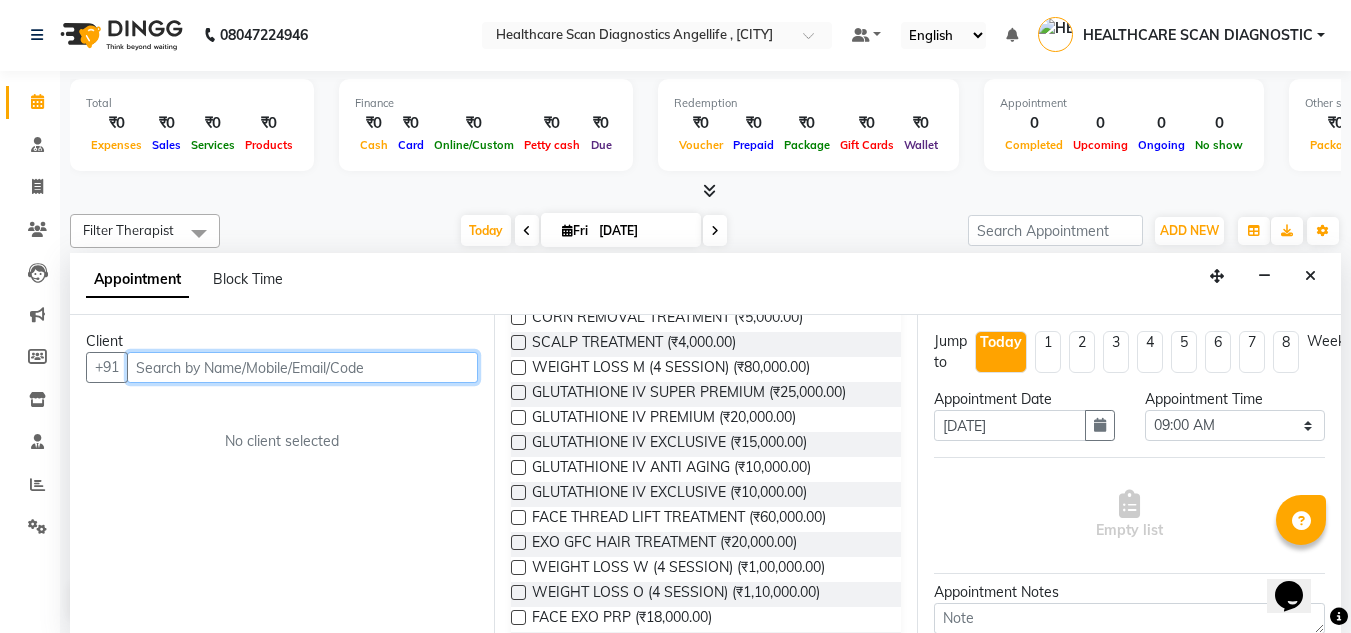 scroll, scrollTop: 2216, scrollLeft: 0, axis: vertical 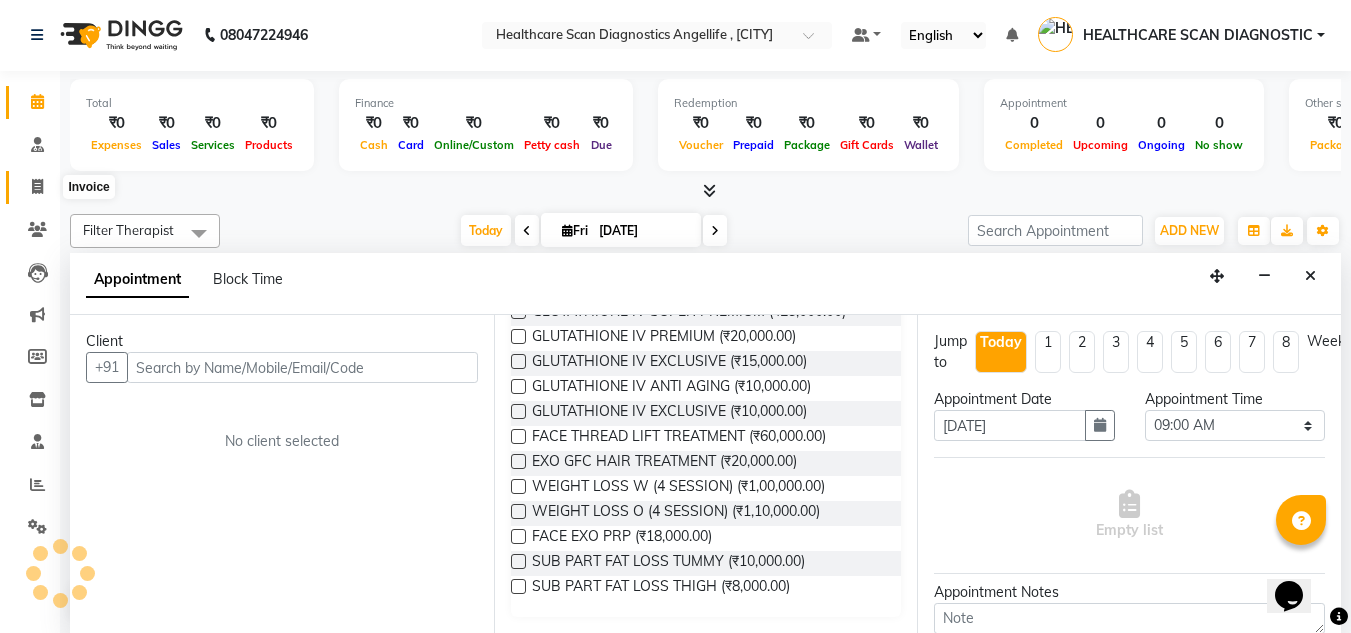 click 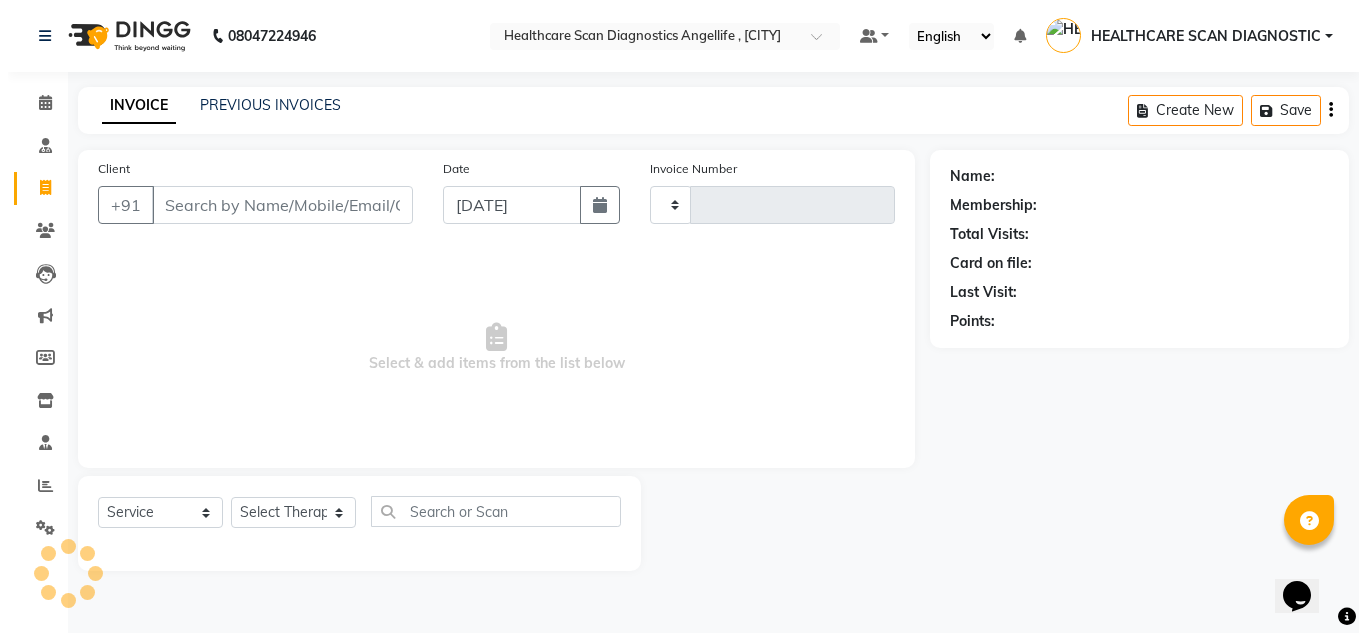 scroll, scrollTop: 0, scrollLeft: 0, axis: both 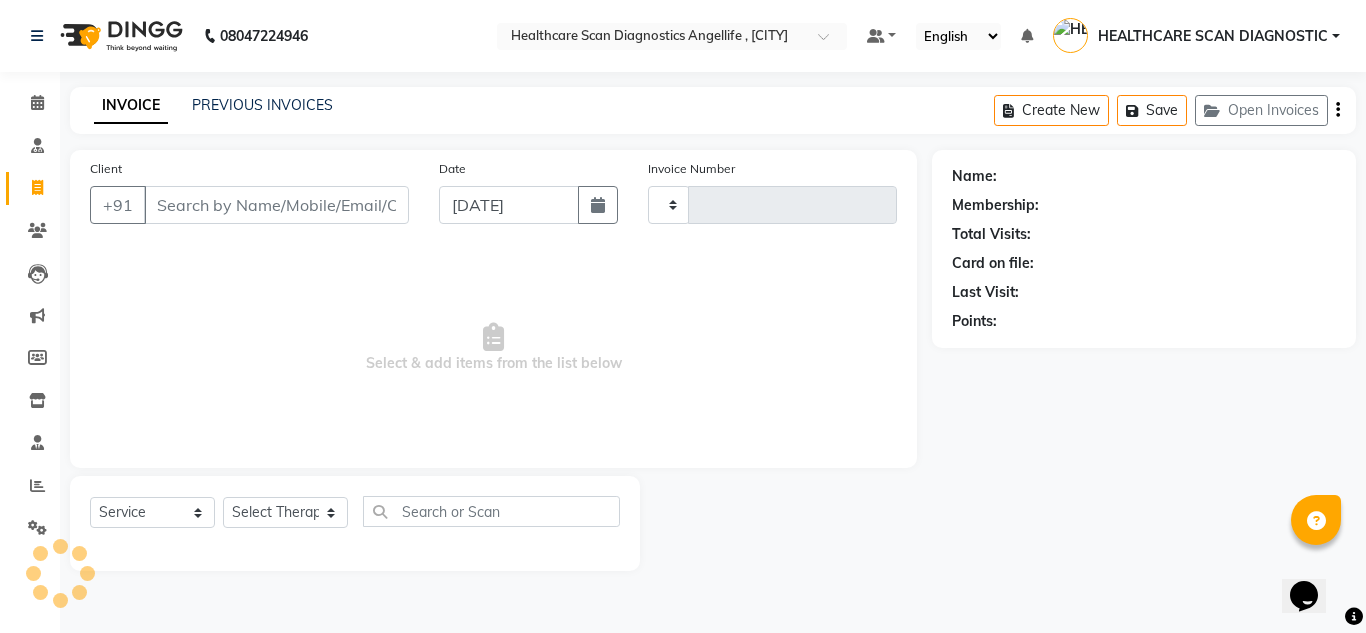 type on "0233" 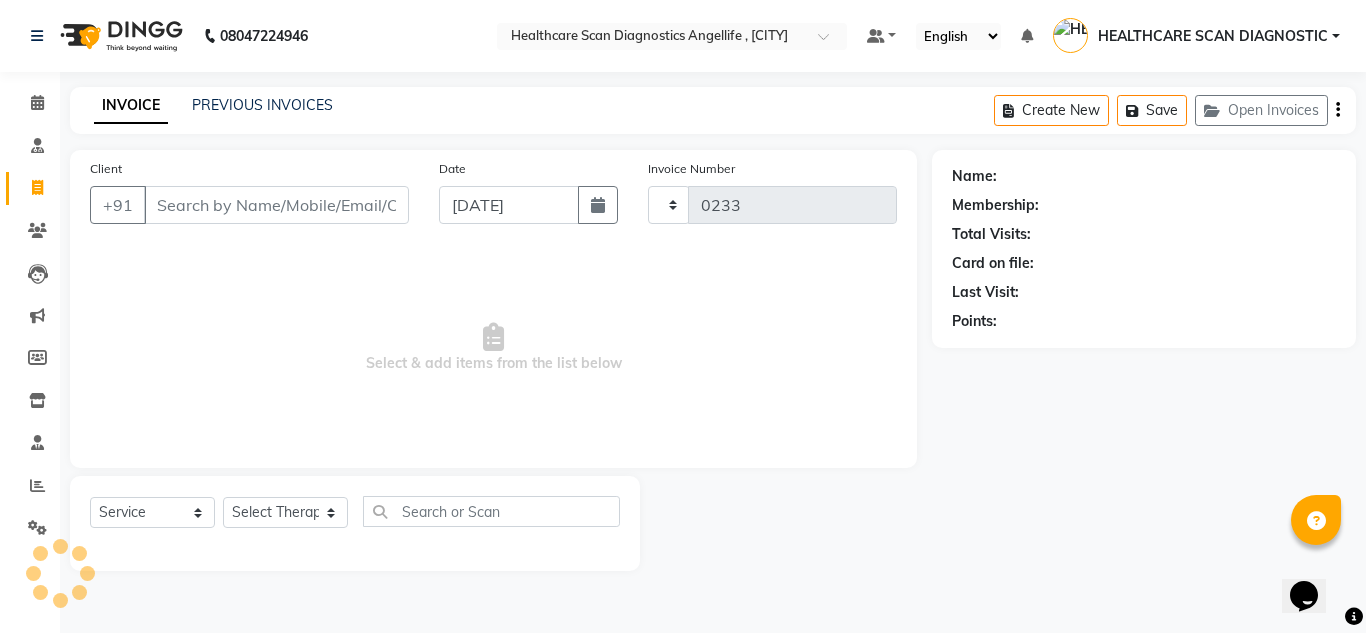 select on "5671" 